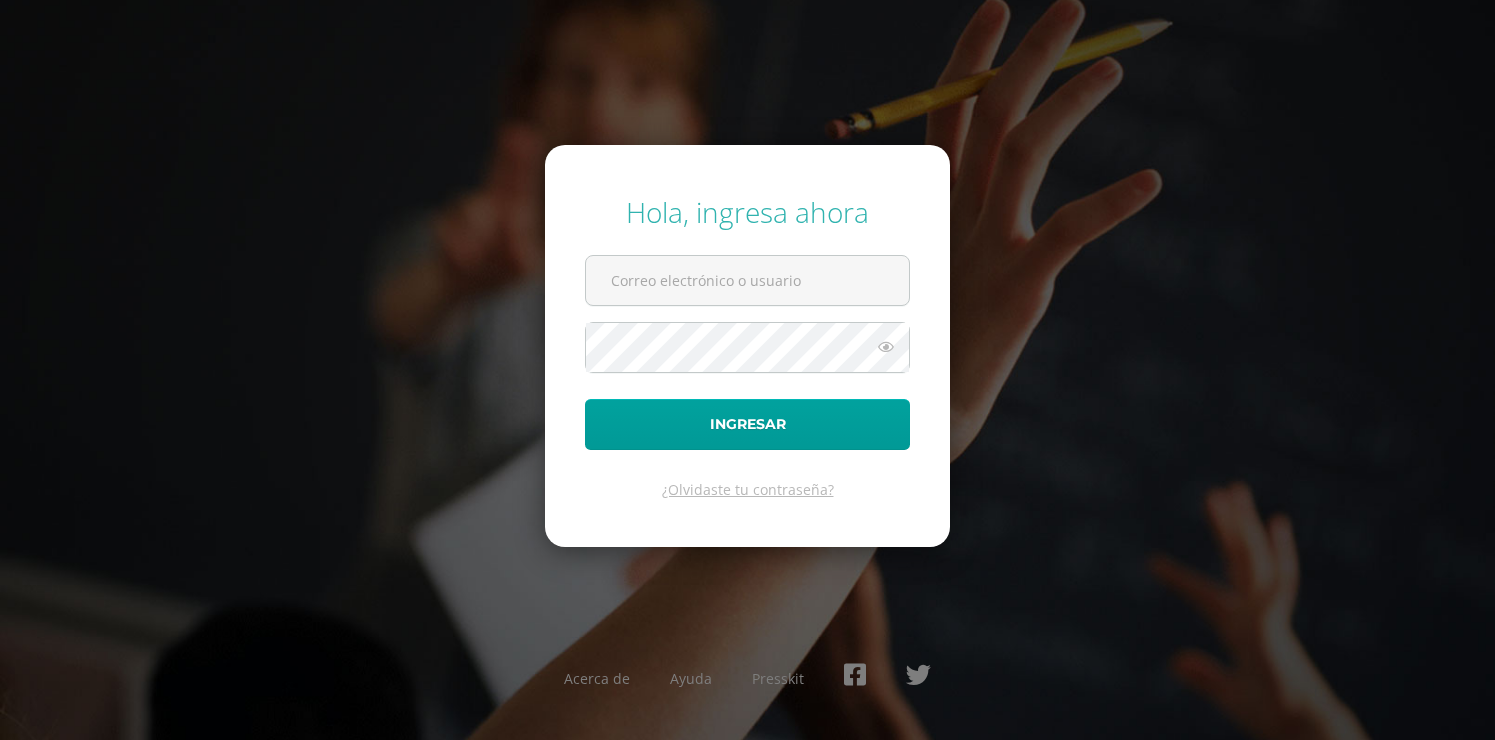 scroll, scrollTop: 0, scrollLeft: 0, axis: both 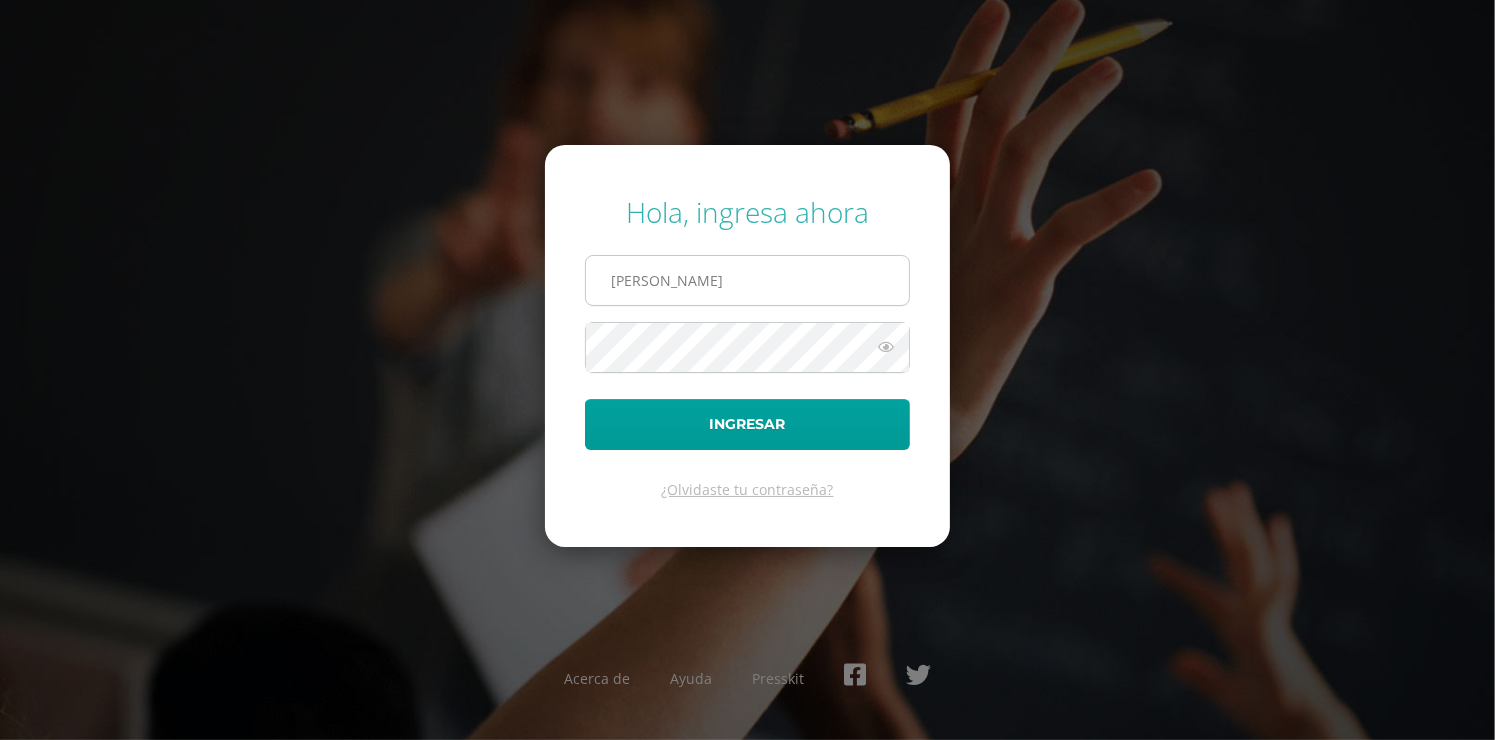 type on "j.monroy.5db@gmail.com" 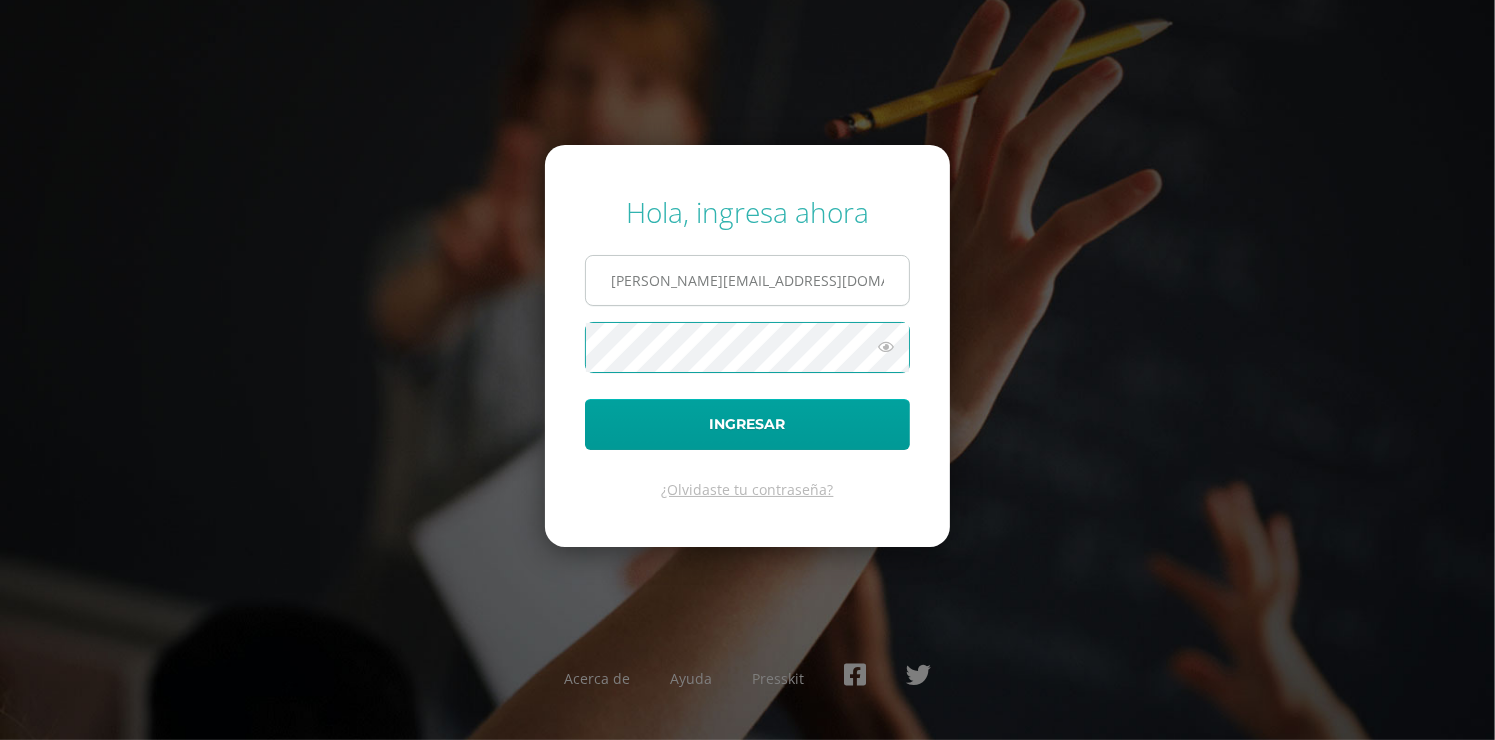 click on "Ingresar" at bounding box center (747, 424) 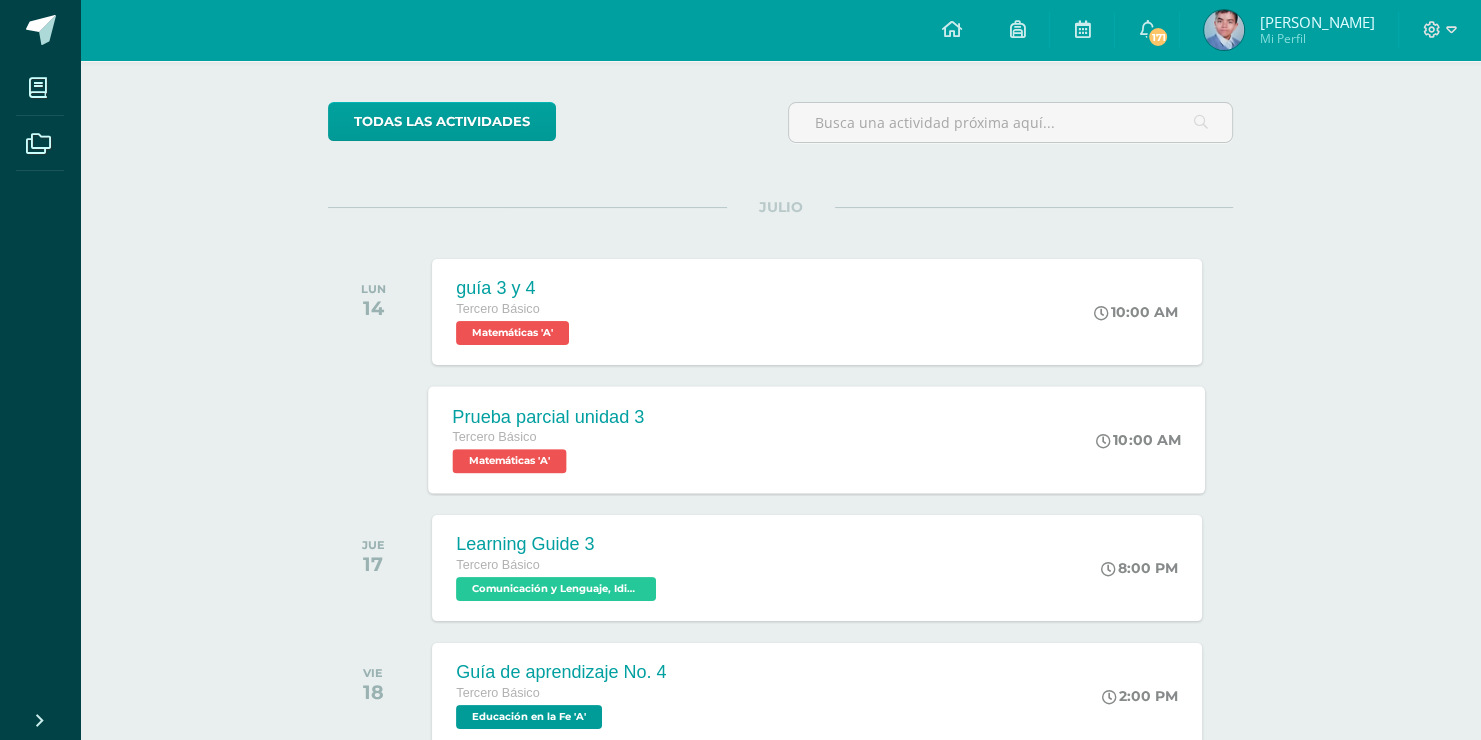 scroll, scrollTop: 0, scrollLeft: 0, axis: both 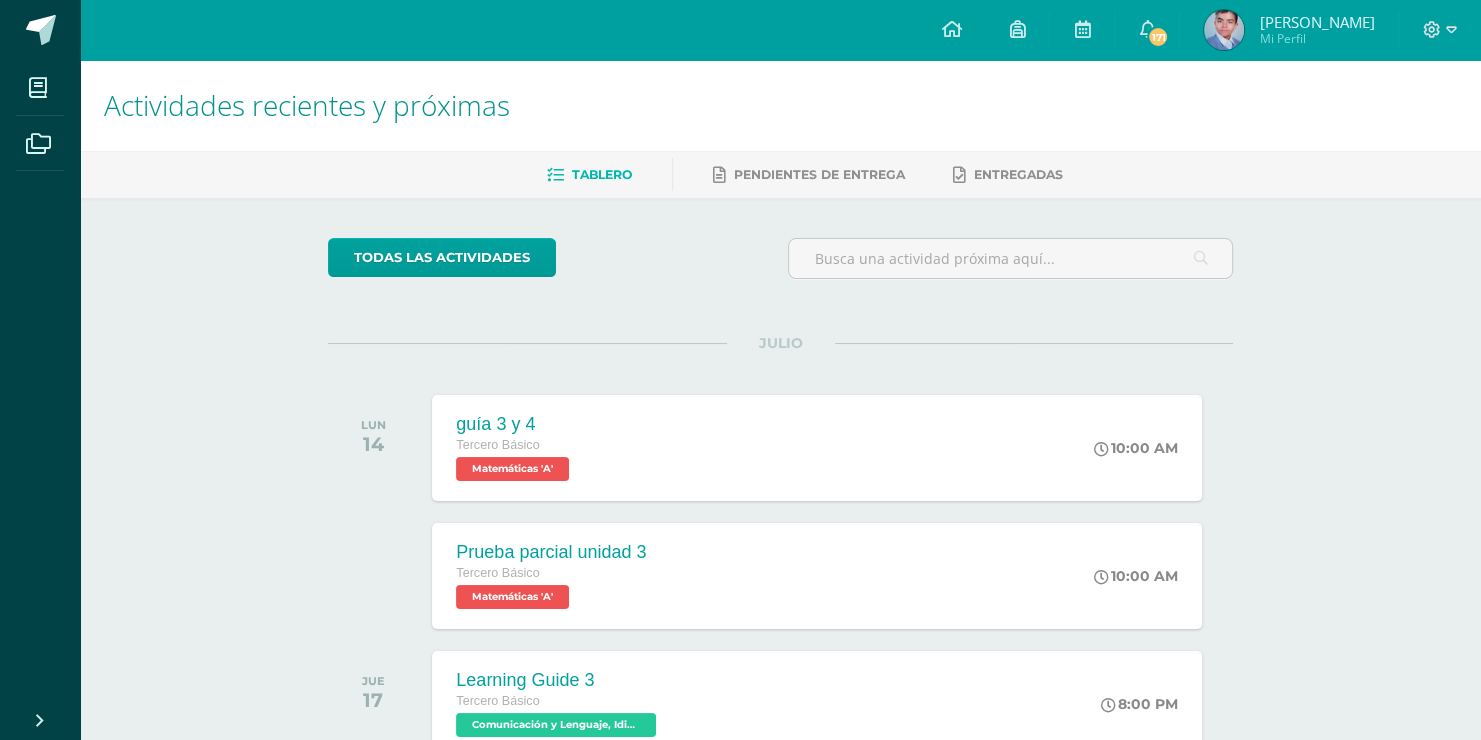 click on "[PERSON_NAME]" at bounding box center [1316, 22] 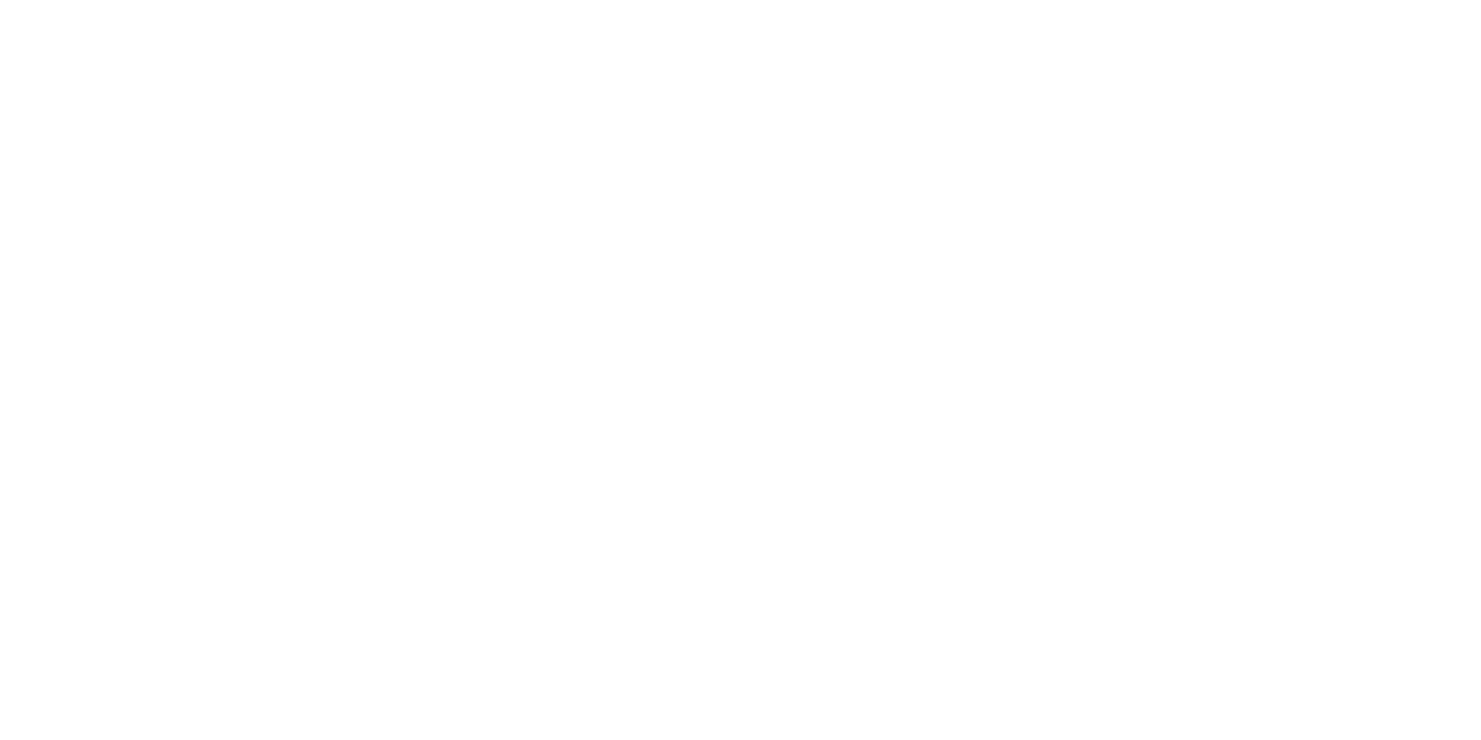 scroll, scrollTop: 0, scrollLeft: 0, axis: both 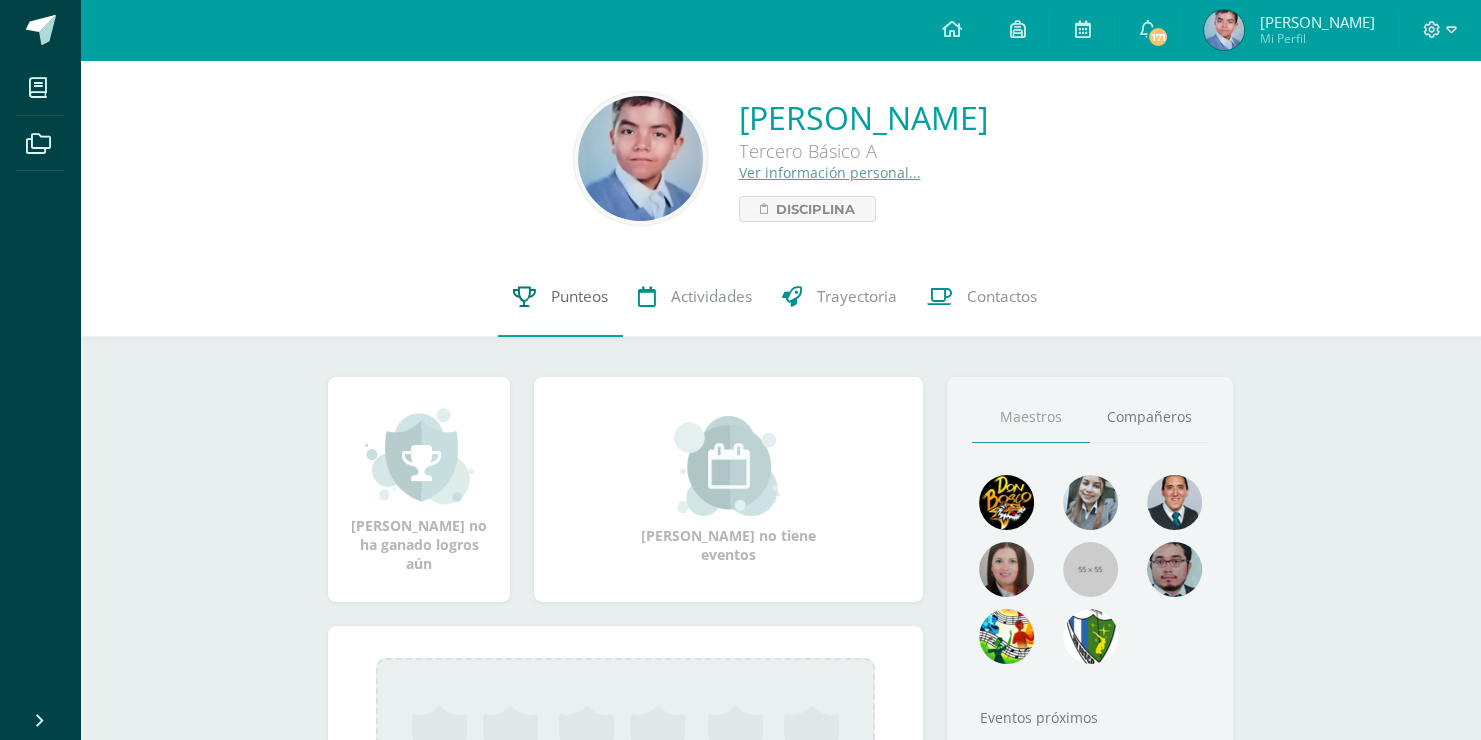 click on "Punteos" at bounding box center [560, 297] 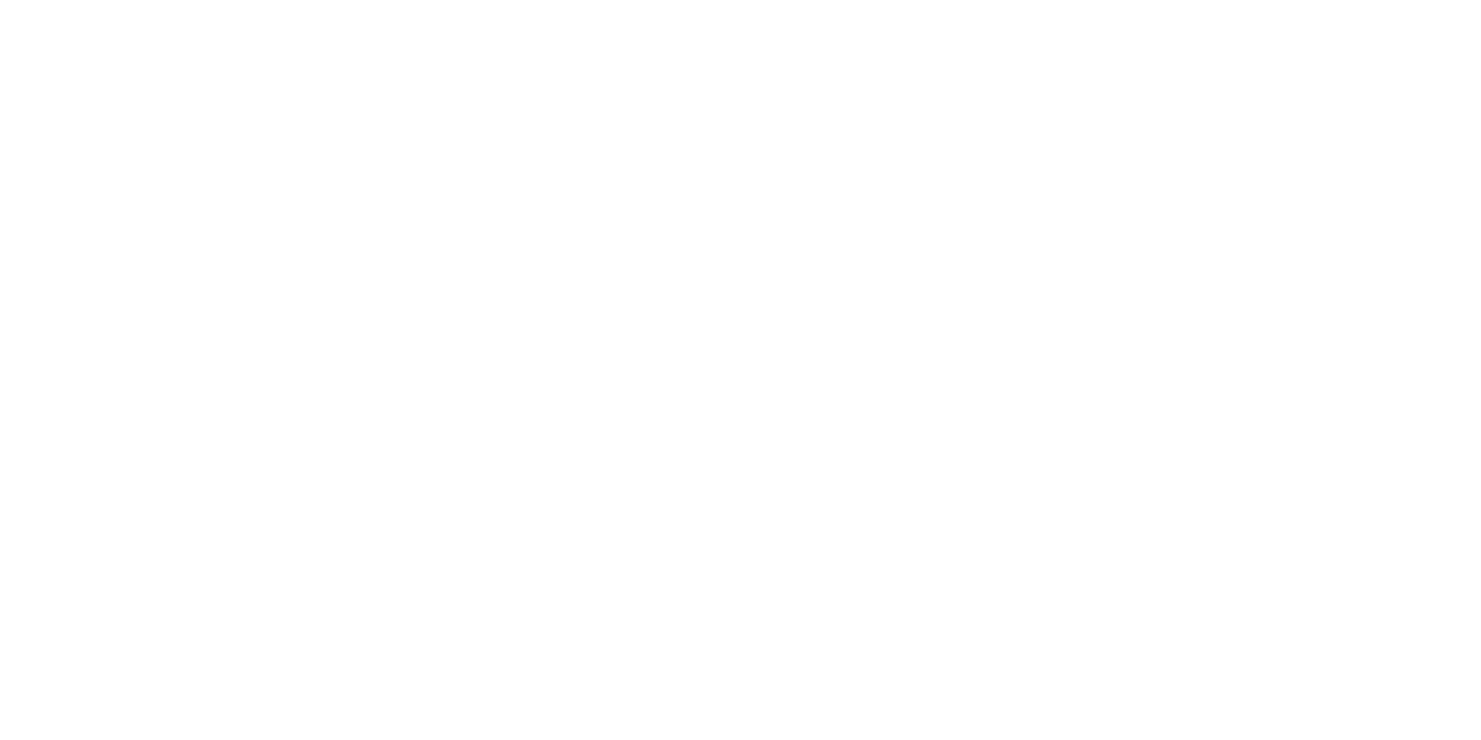 scroll, scrollTop: 0, scrollLeft: 0, axis: both 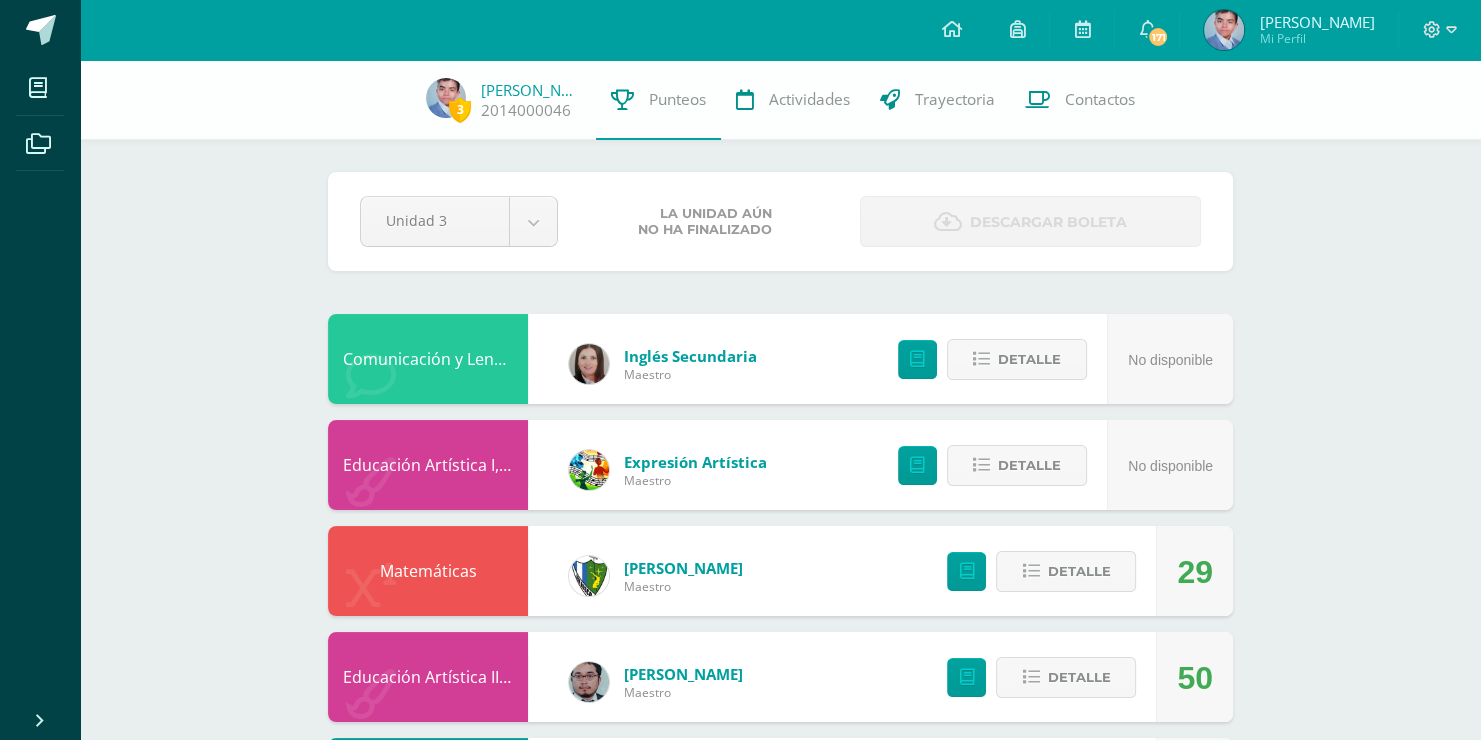 click on "Pendiente
Unidad 3                             Unidad 1 Unidad 2 Unidad 3 Unidad 4
La unidad aún no ha finalizado
Descargar boleta" at bounding box center [780, 221] 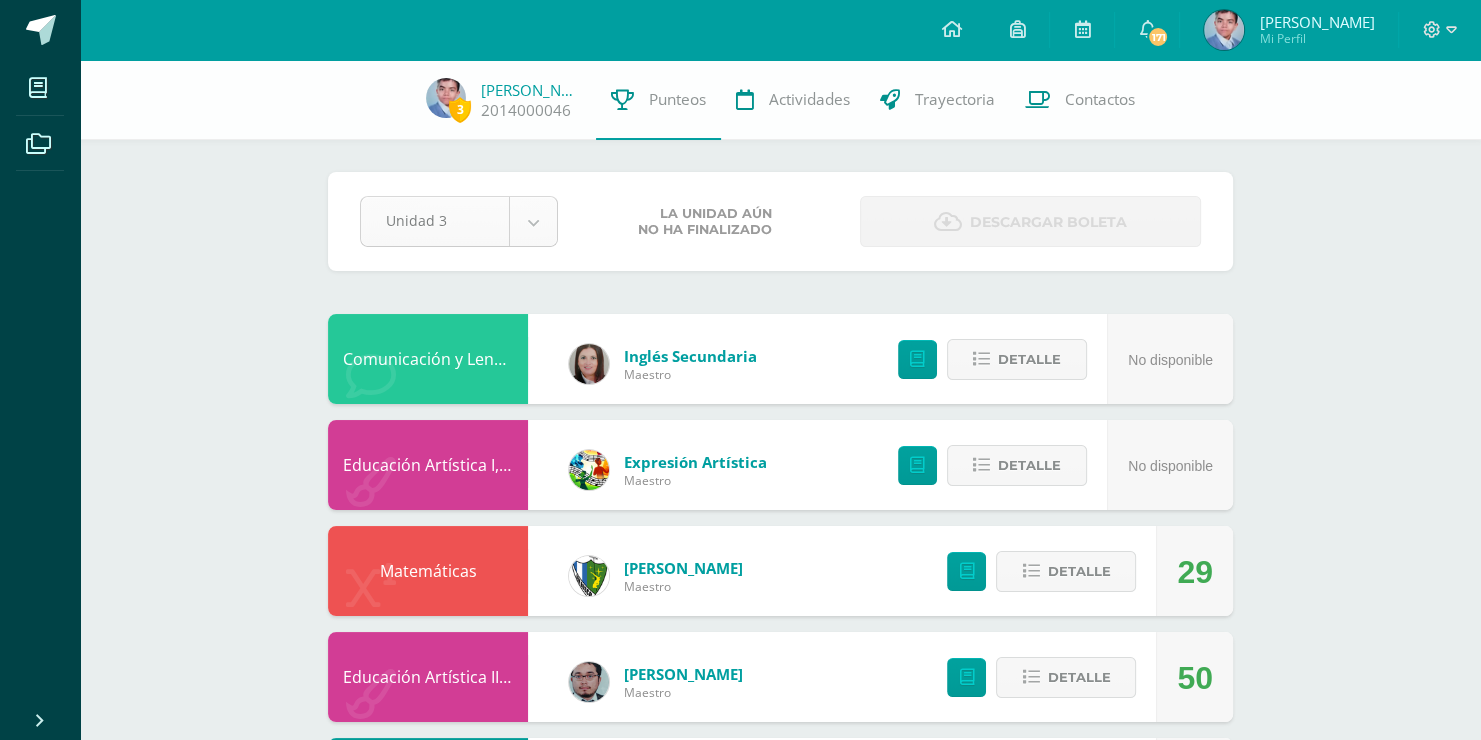 click on "Mis cursos Archivos Cerrar panel
Artes Industriales
Tercero
Básico
"A"
Ciencias Naturales (Física Fundamental)
Tercero
Básico
"A"
Ciencias Sociales y Formación Ciudadana e Interculturalidad
Tercero
Básico
"A"
Comunicación y Lenguaje, Idioma Español
Tercero
Básico
"A"
Comunicación y Lenguaje, Idioma Extranjero Inglés
Desarrollo Educativo y Proyecto de Vida
171" at bounding box center (740, 1017) 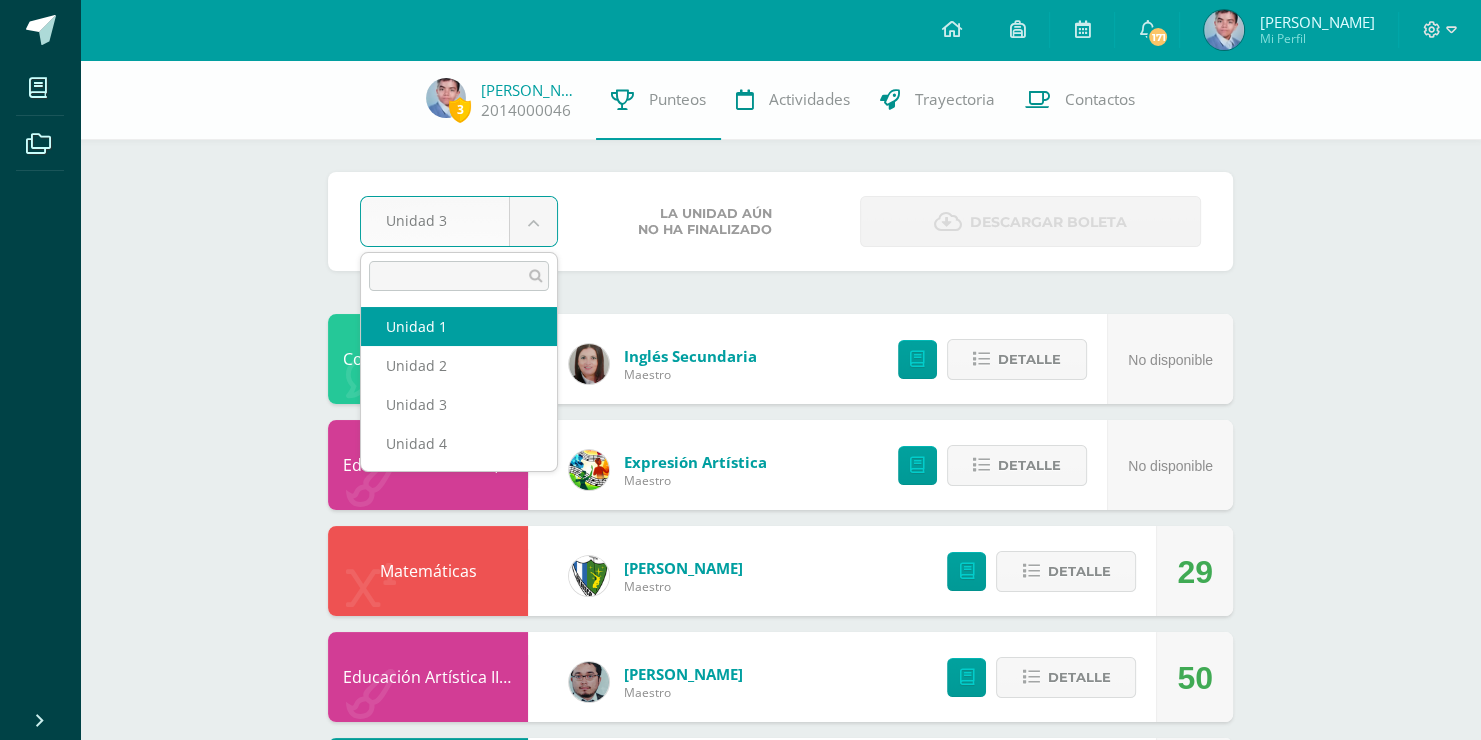 select on "Unidad 1" 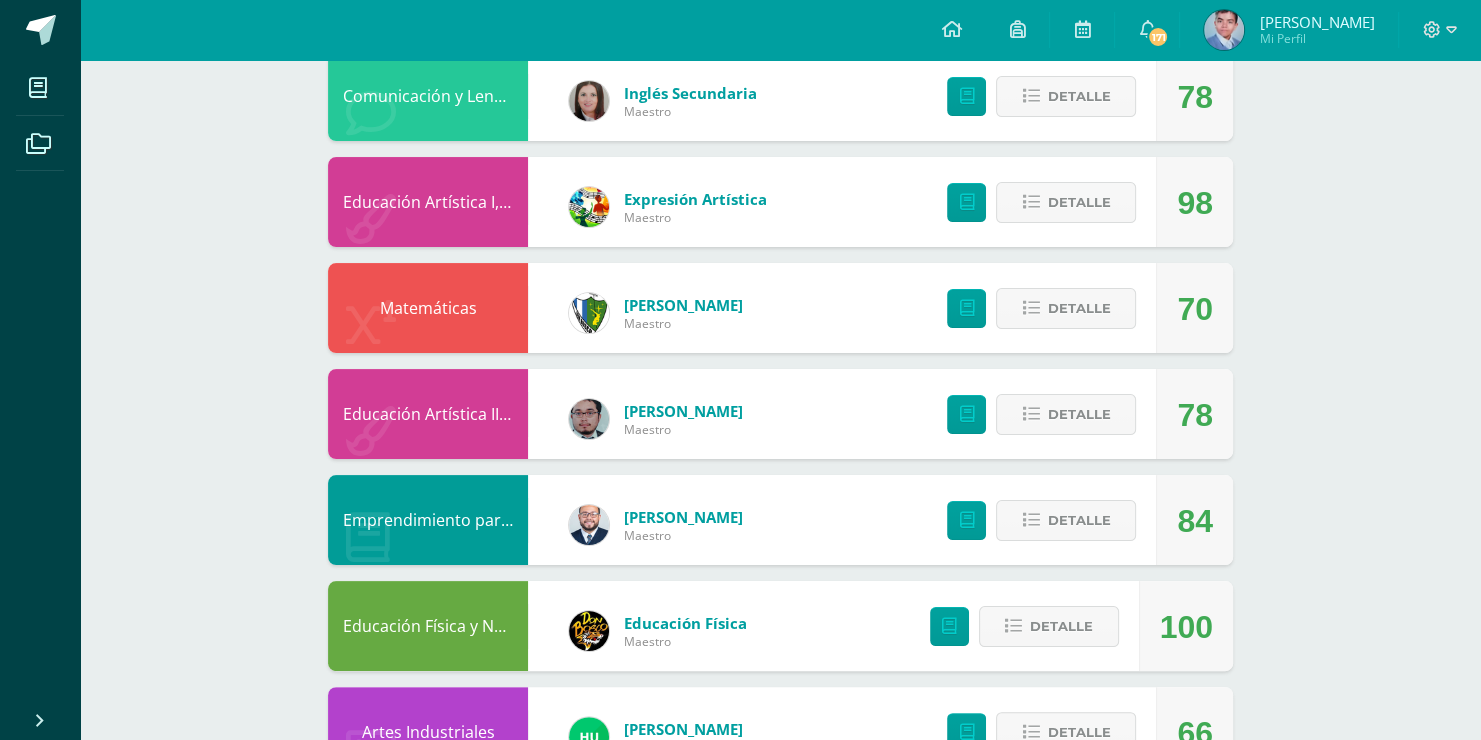 scroll, scrollTop: 0, scrollLeft: 0, axis: both 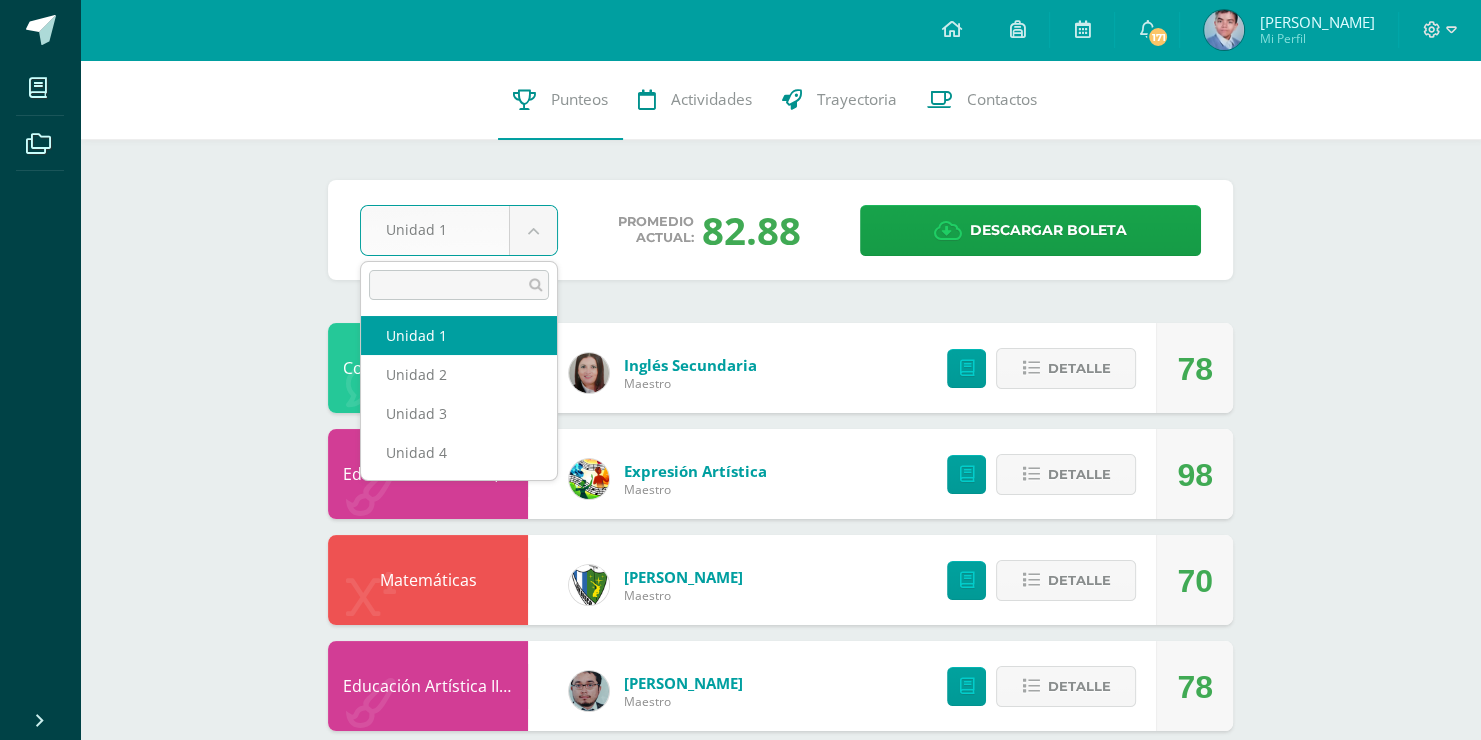 click on "Mis cursos Archivos Cerrar panel
Artes Industriales
Tercero
Básico
"A"
Ciencias Naturales (Física Fundamental)
Tercero
Básico
"A"
Ciencias Sociales y Formación Ciudadana e Interculturalidad
Tercero
Básico
"A"
Comunicación y Lenguaje, Idioma Español
Tercero
Básico
"A"
Comunicación y Lenguaje, Idioma Extranjero Inglés
Desarrollo Educativo y Proyecto de Vida
171" at bounding box center (740, 1021) 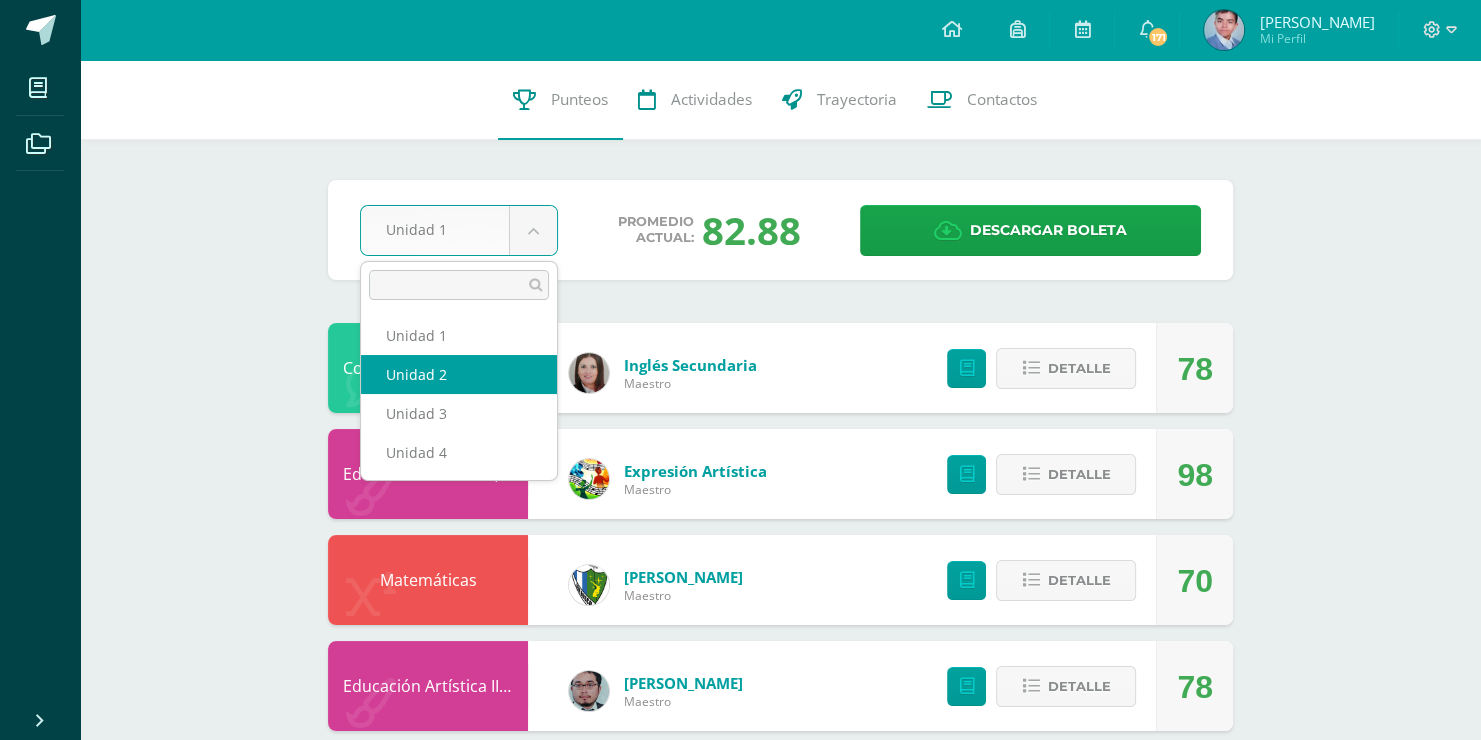 select on "Unidad 2" 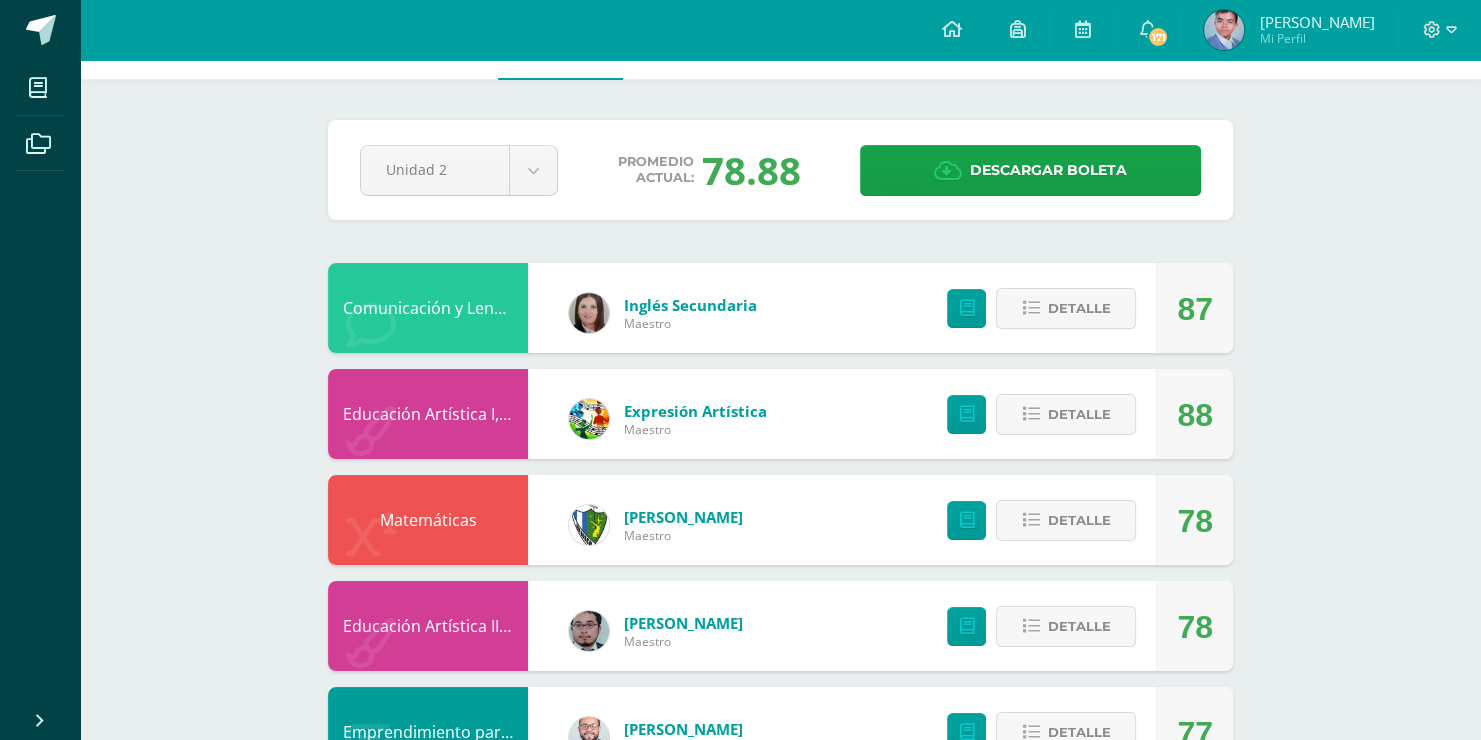 scroll, scrollTop: 0, scrollLeft: 0, axis: both 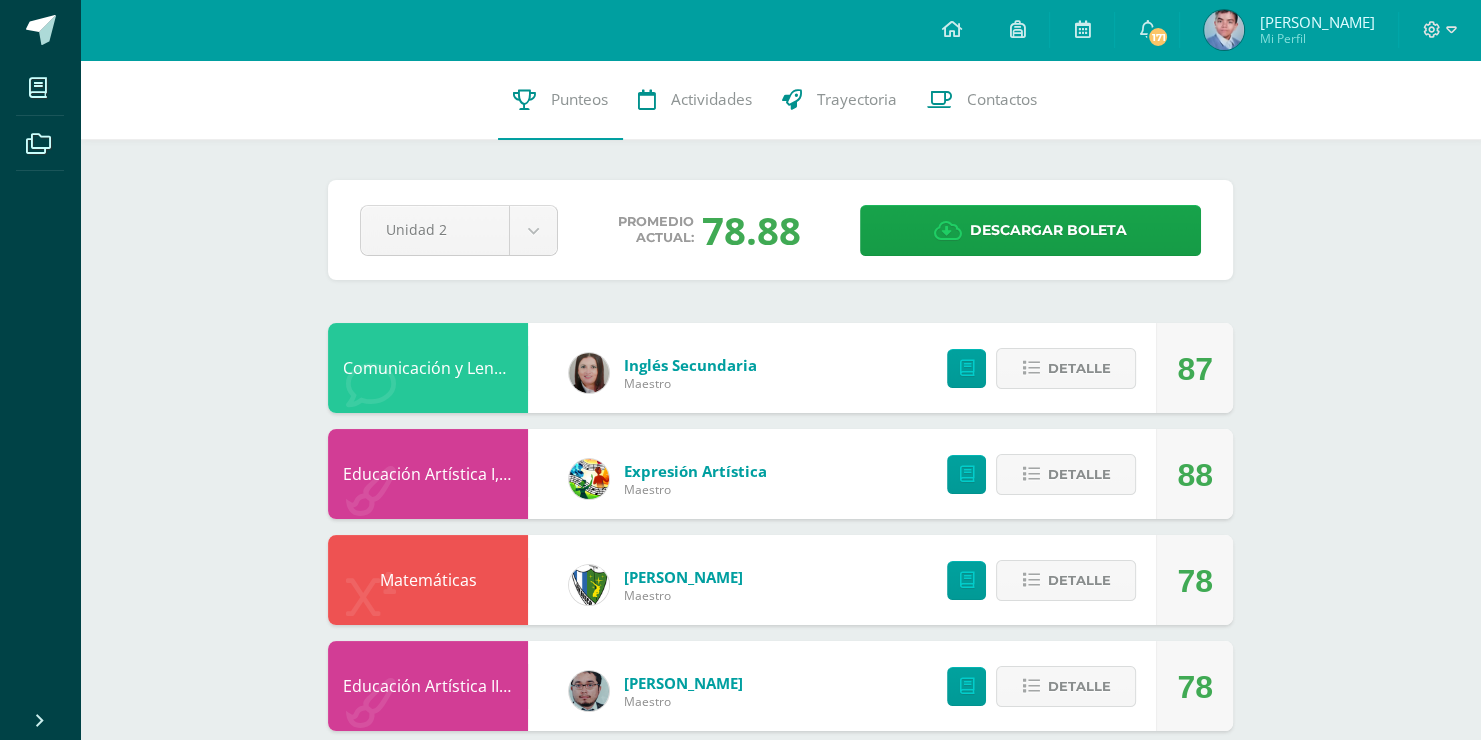 click on "Educación Artística I, Música y Danza" at bounding box center [428, 474] 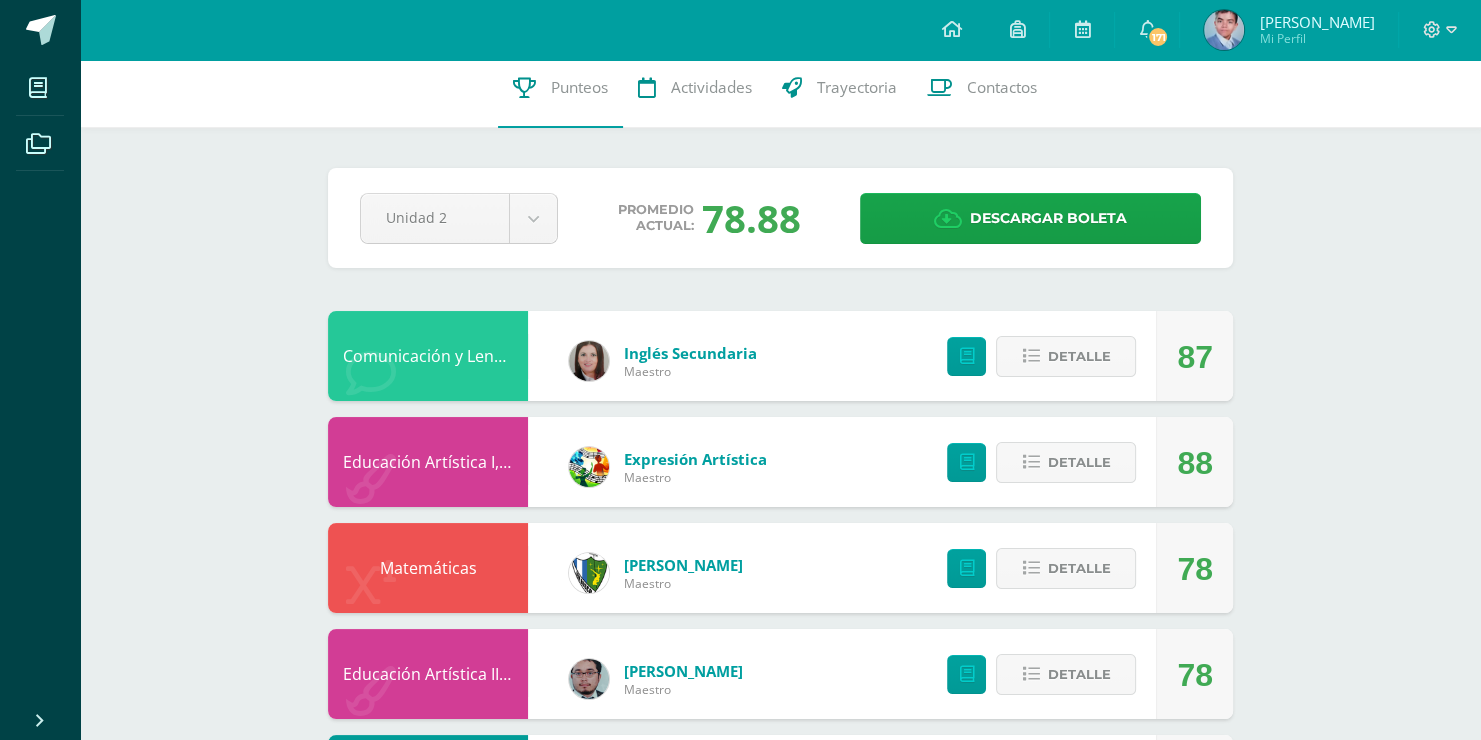 scroll, scrollTop: 0, scrollLeft: 0, axis: both 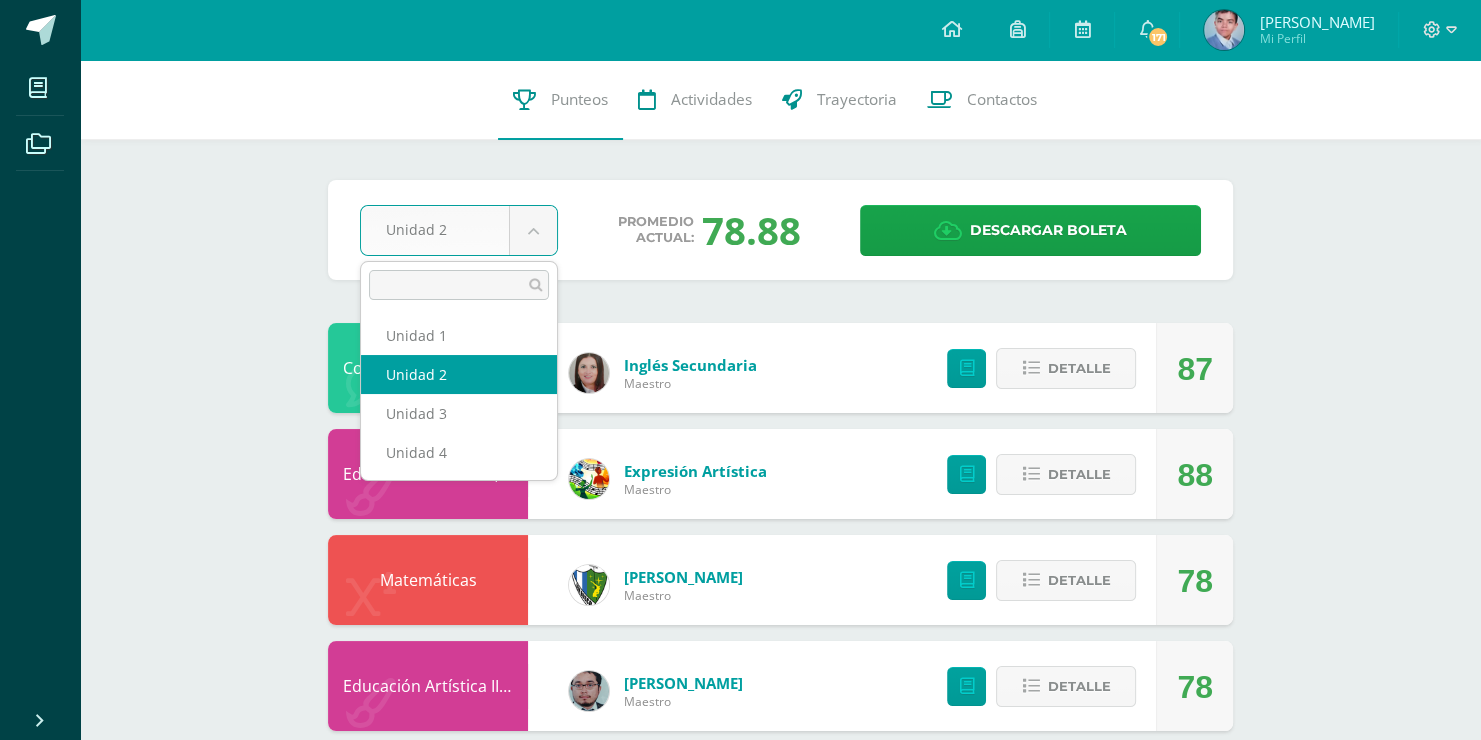 click on "Mis cursos Archivos Cerrar panel
Artes Industriales
Tercero
Básico
"A"
Ciencias Naturales (Física Fundamental)
Tercero
Básico
"A"
Ciencias Sociales y Formación Ciudadana e Interculturalidad
Tercero
Básico
"A"
Comunicación y Lenguaje, Idioma Español
Tercero
Básico
"A"
Comunicación y Lenguaje, Idioma Extranjero Inglés
Desarrollo Educativo y Proyecto de Vida
171" at bounding box center (740, 1021) 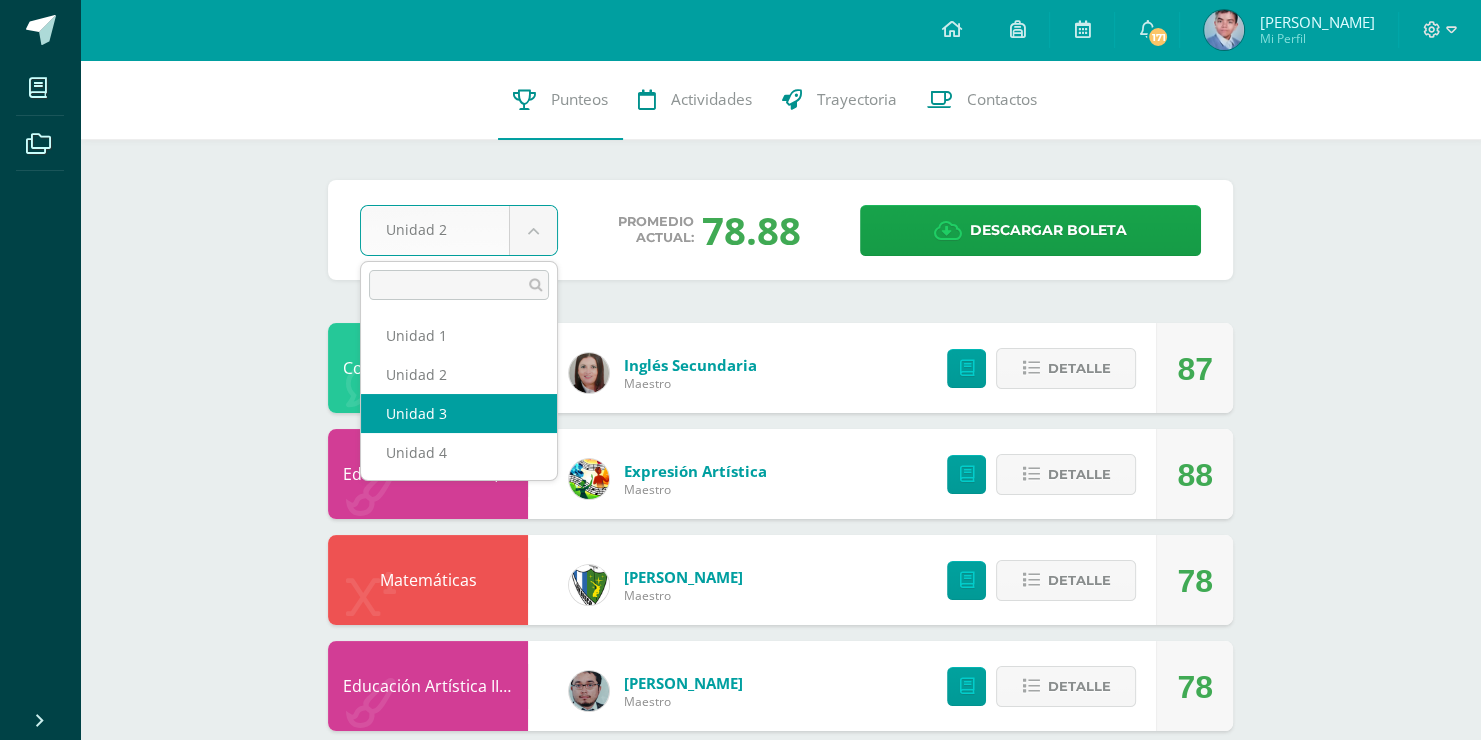 select on "Unidad 3" 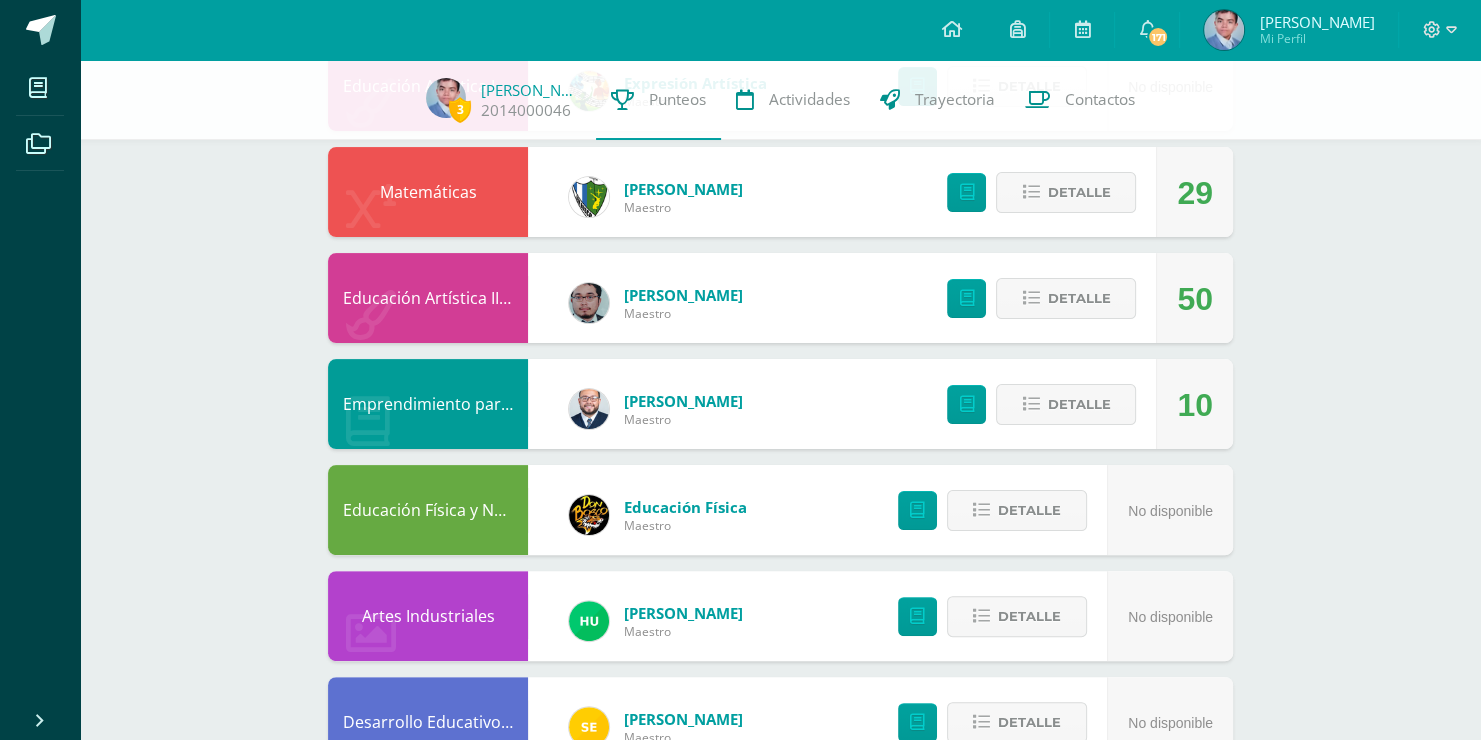 scroll, scrollTop: 380, scrollLeft: 0, axis: vertical 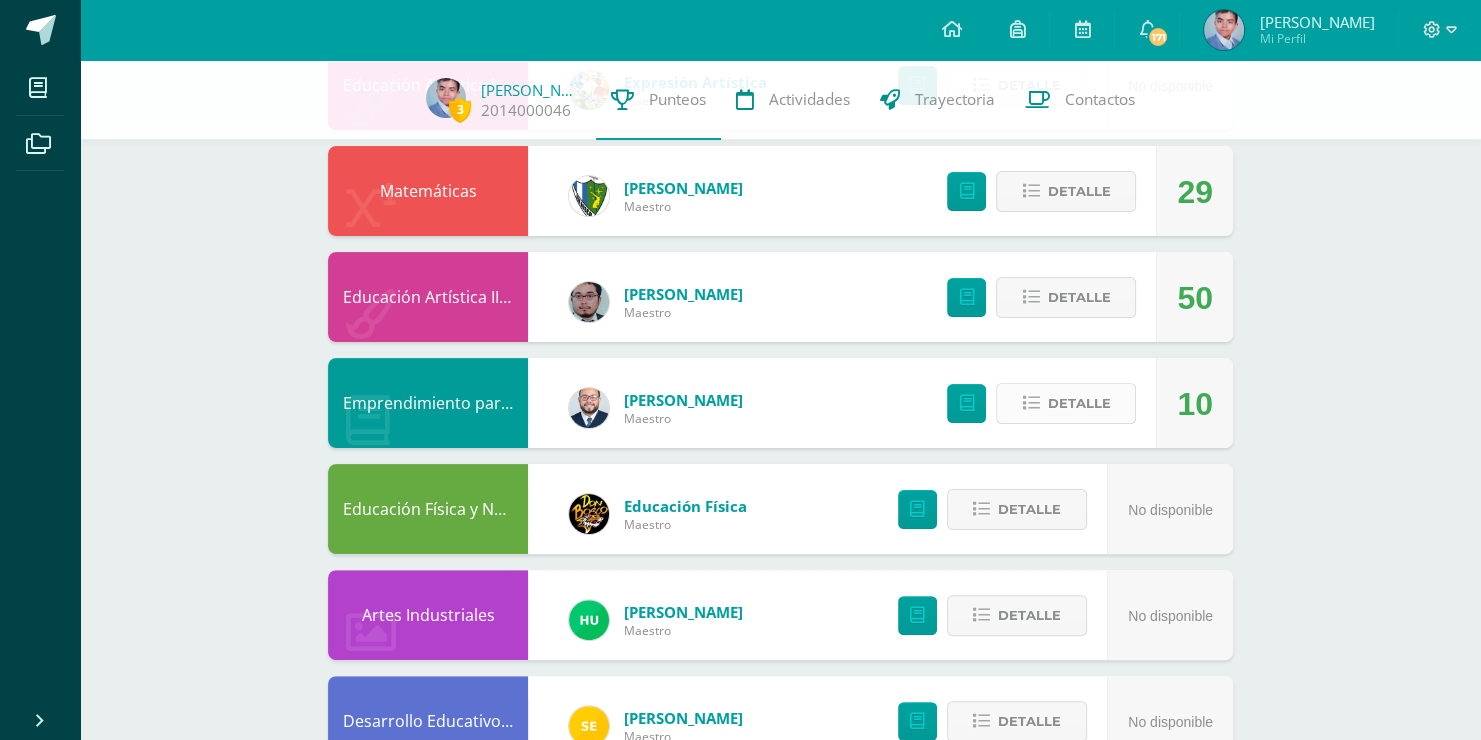 click on "Detalle" at bounding box center [1078, 403] 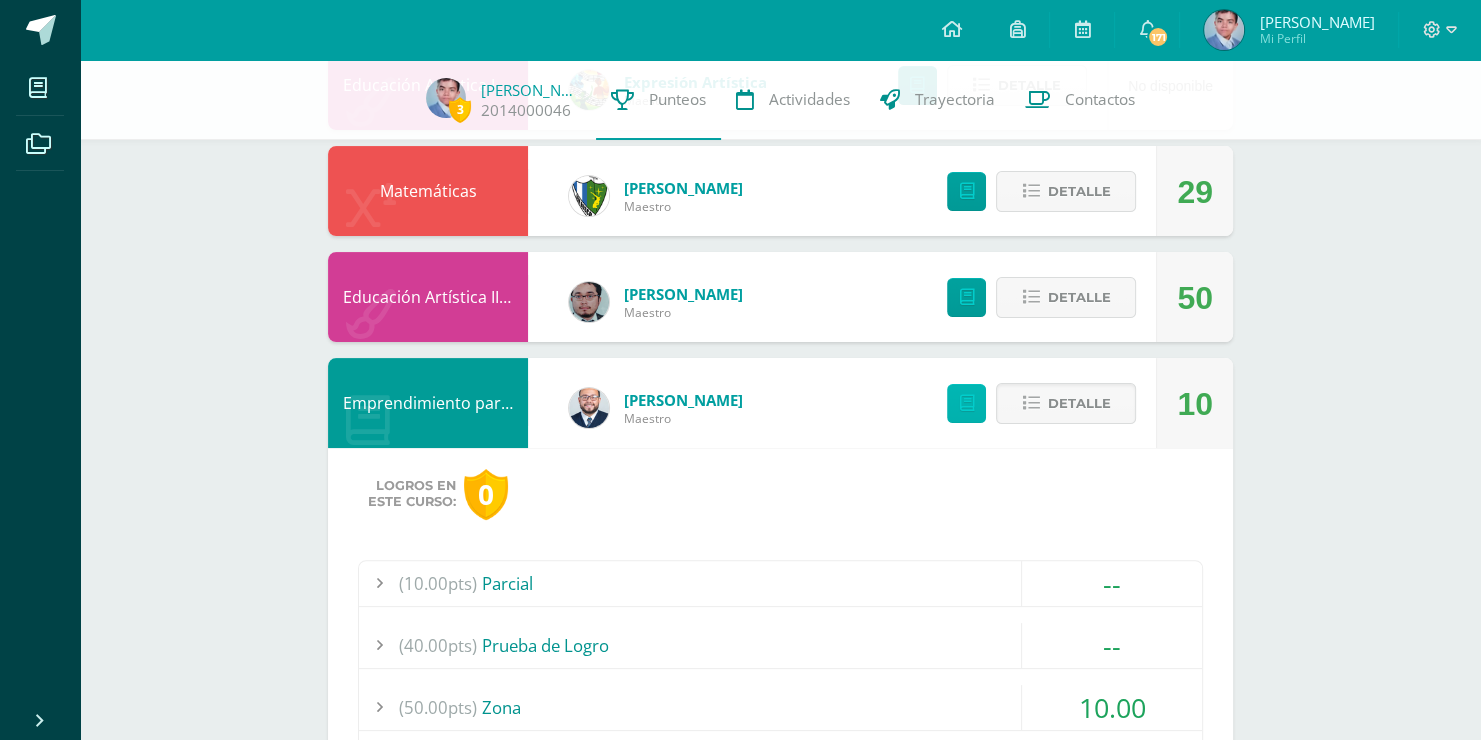 click at bounding box center [966, 403] 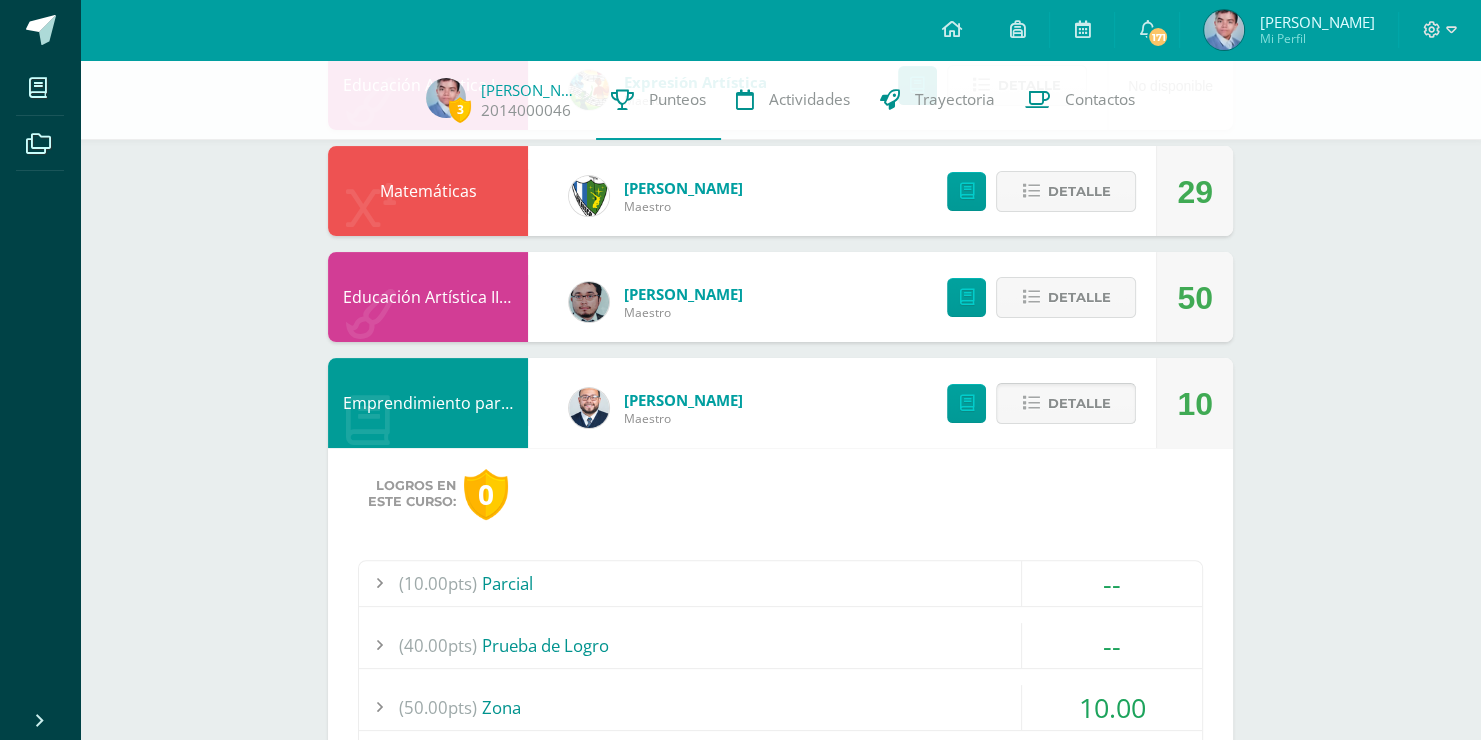 click on "Detalle" at bounding box center (1078, 403) 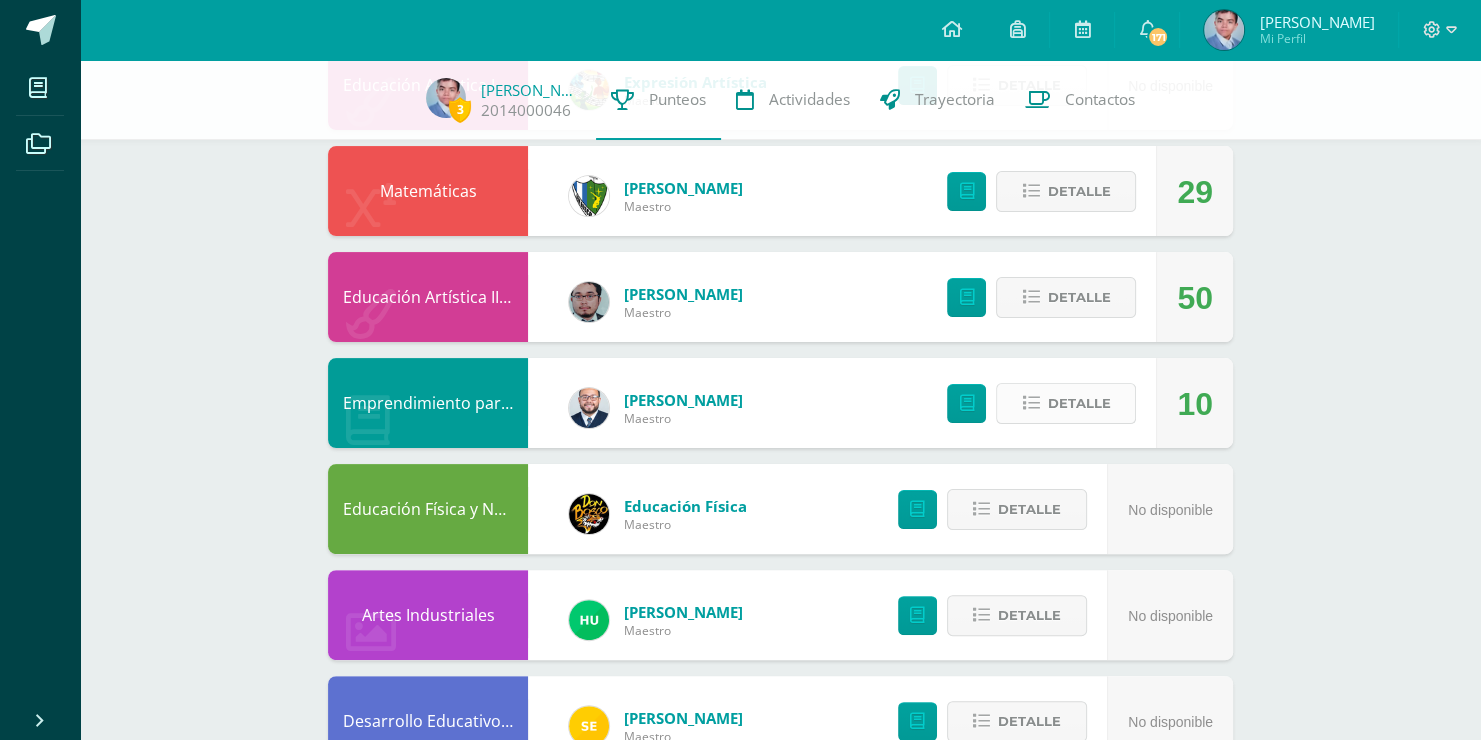 click on "Detalle" at bounding box center (1078, 403) 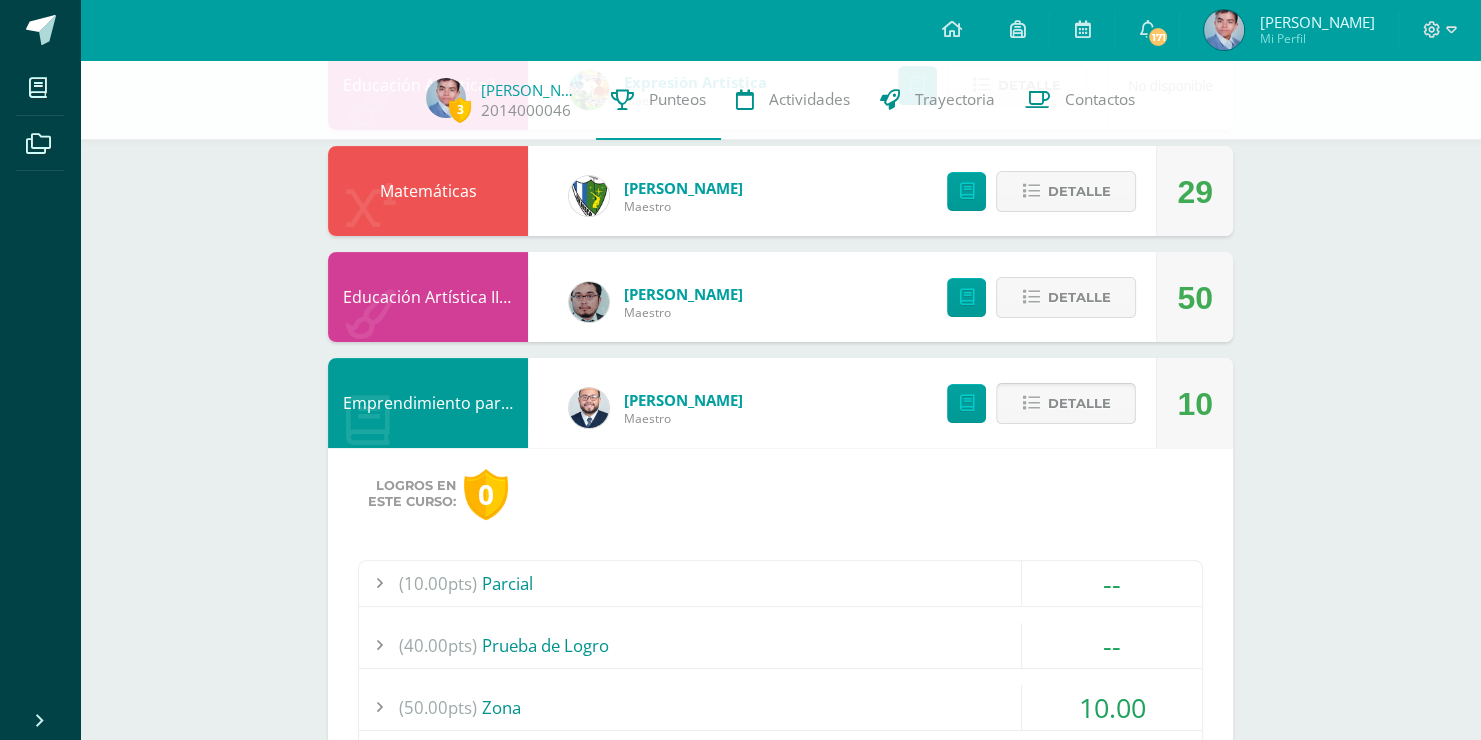 click on "Detalle" at bounding box center (1078, 403) 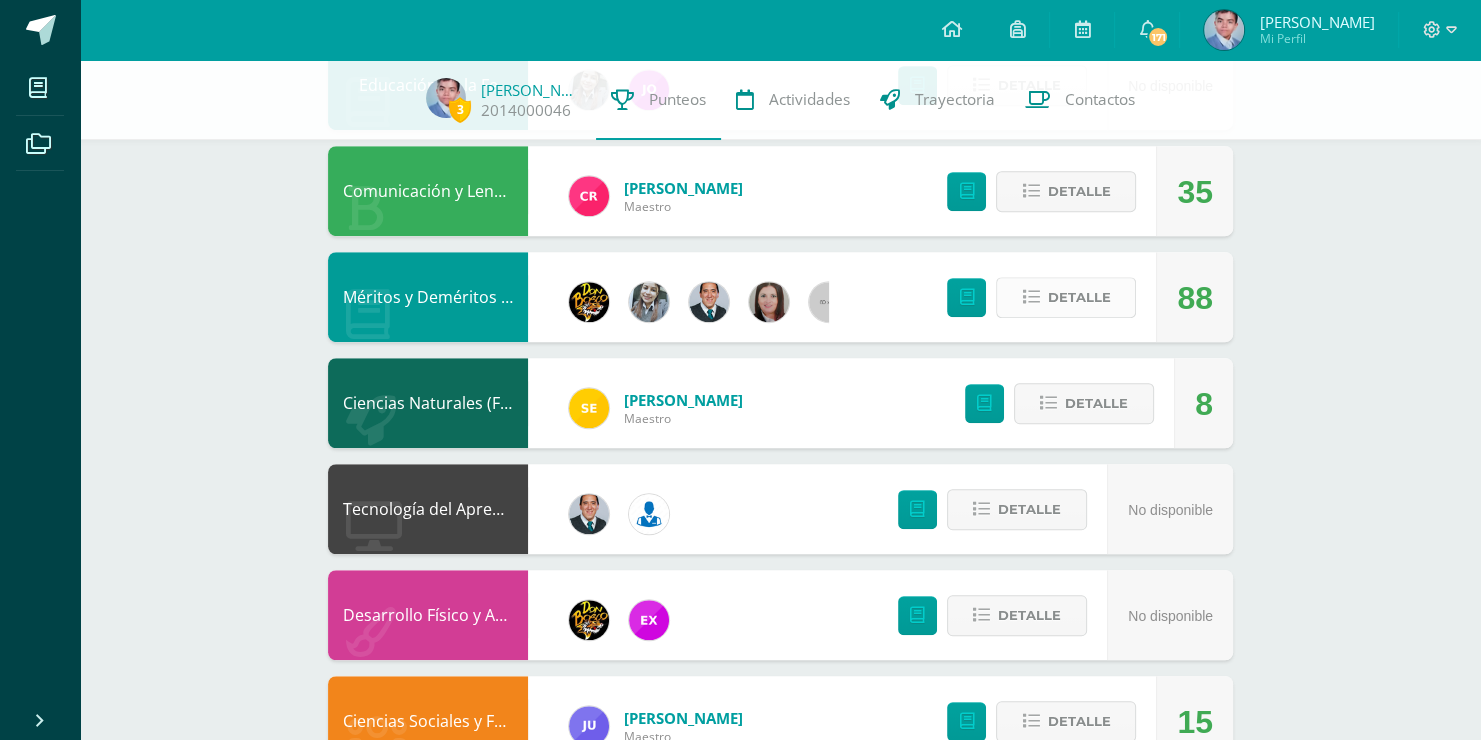 scroll, scrollTop: 1194, scrollLeft: 0, axis: vertical 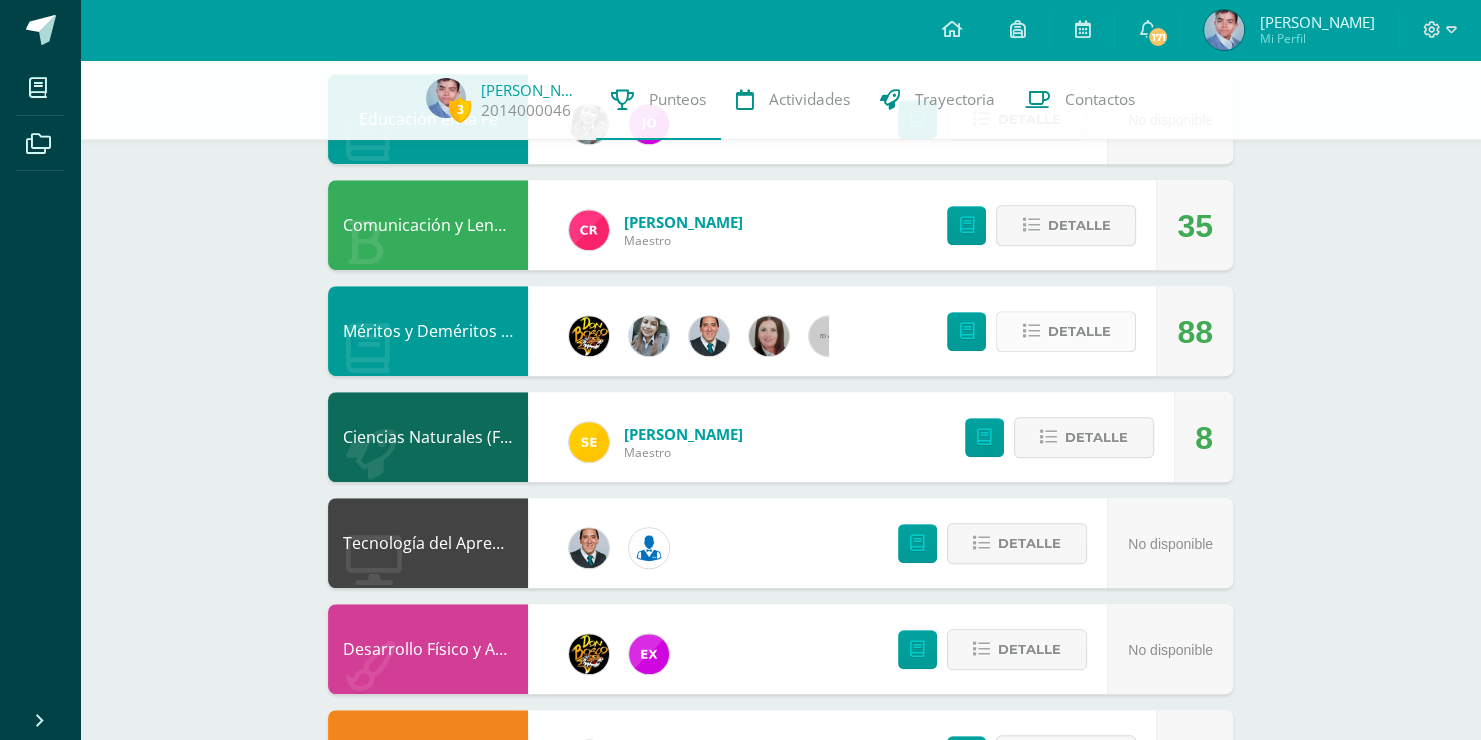 click on "Detalle" at bounding box center [1078, 331] 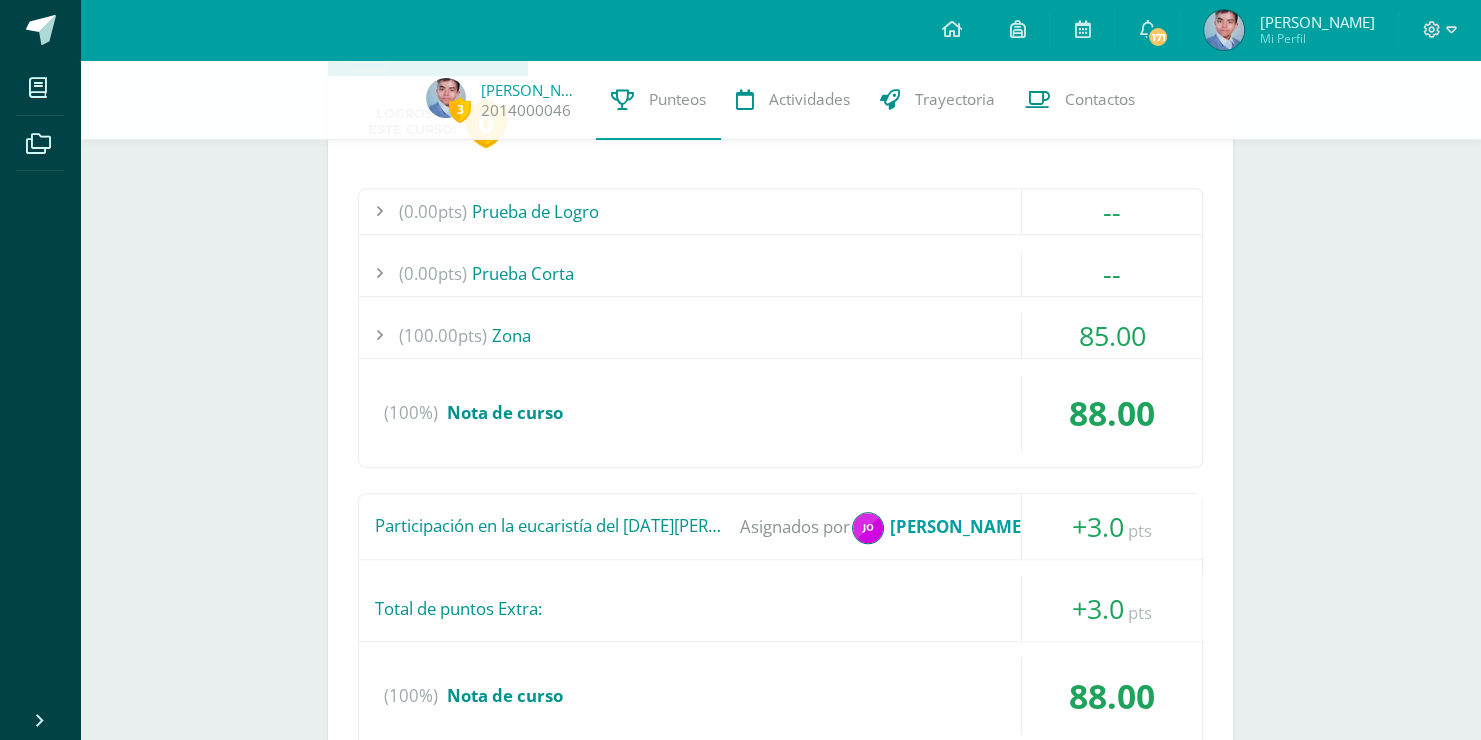 scroll, scrollTop: 1694, scrollLeft: 0, axis: vertical 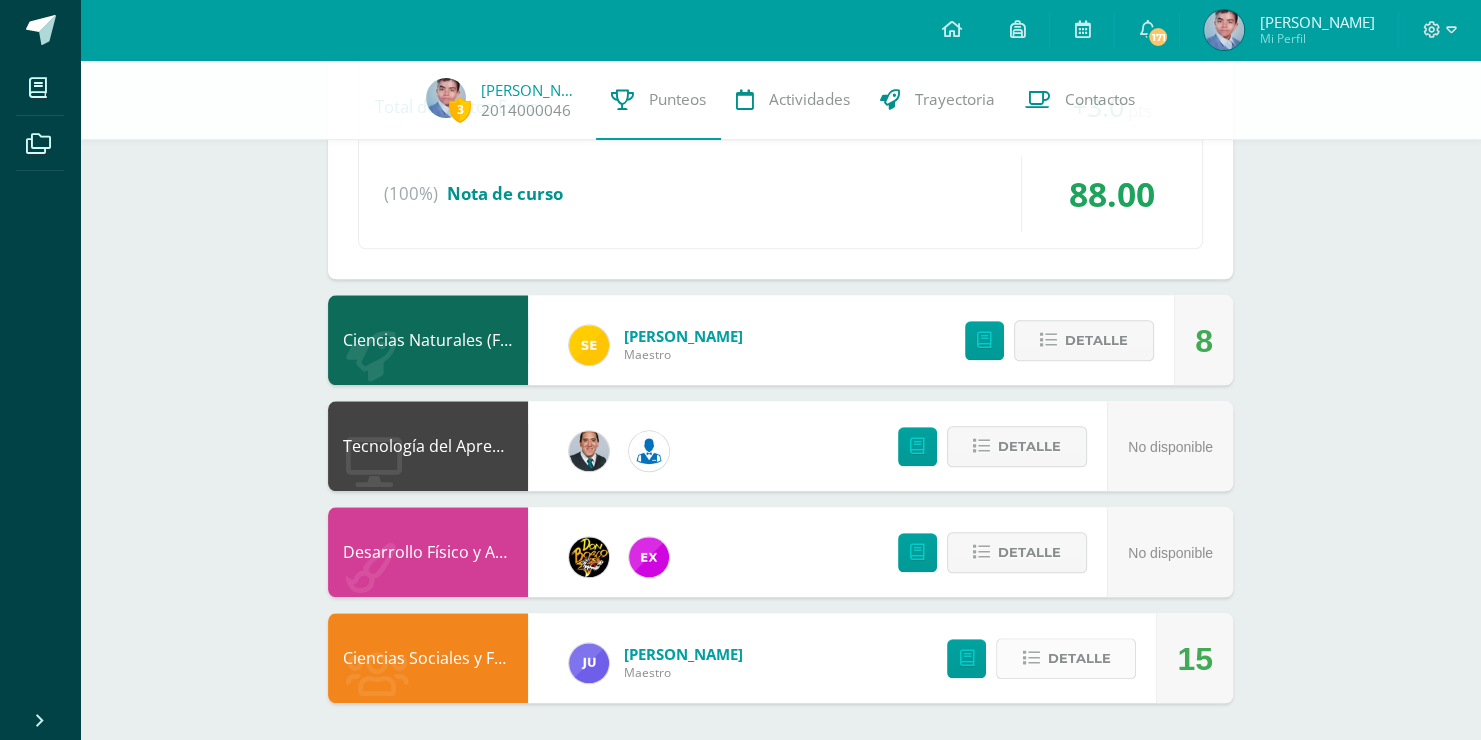 click on "Detalle" at bounding box center (1078, 658) 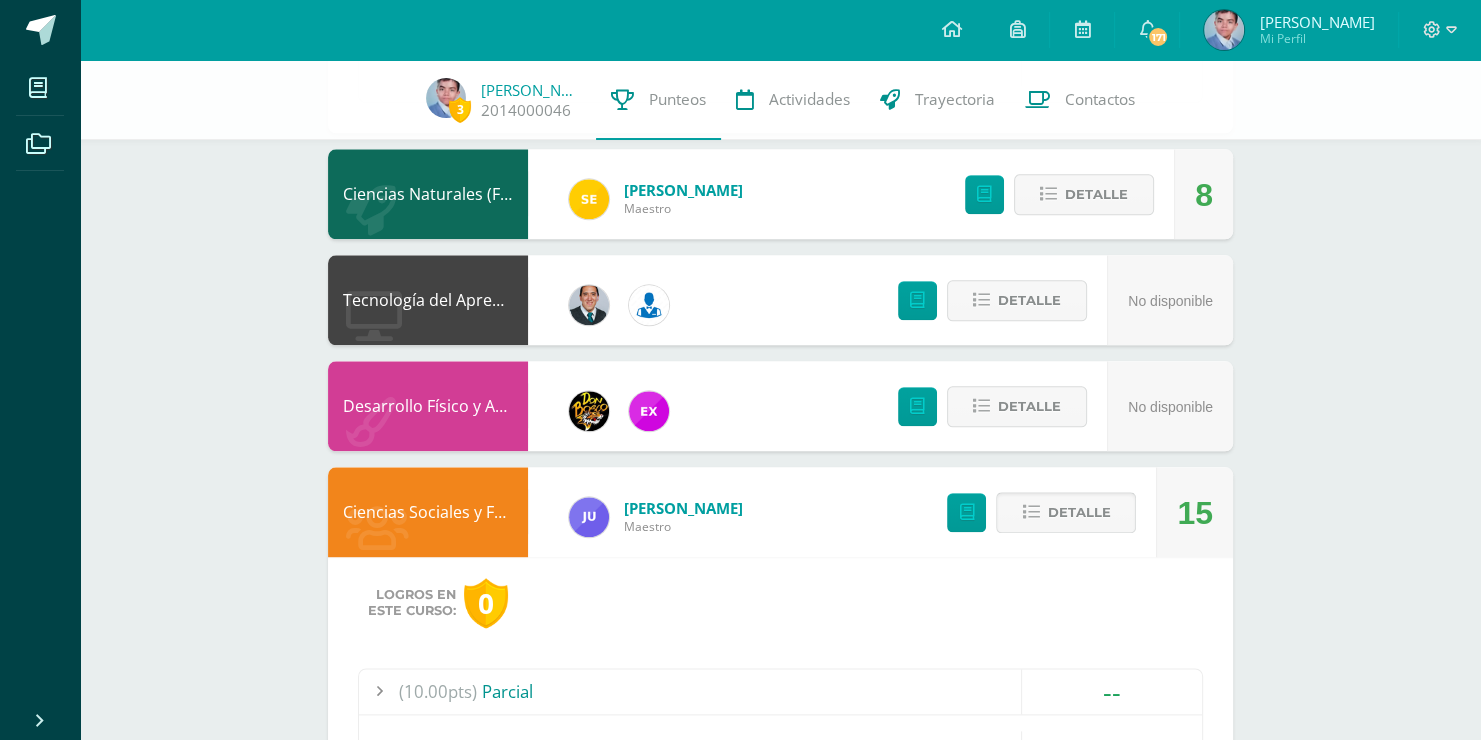 click on "Detalle" at bounding box center (1066, 512) 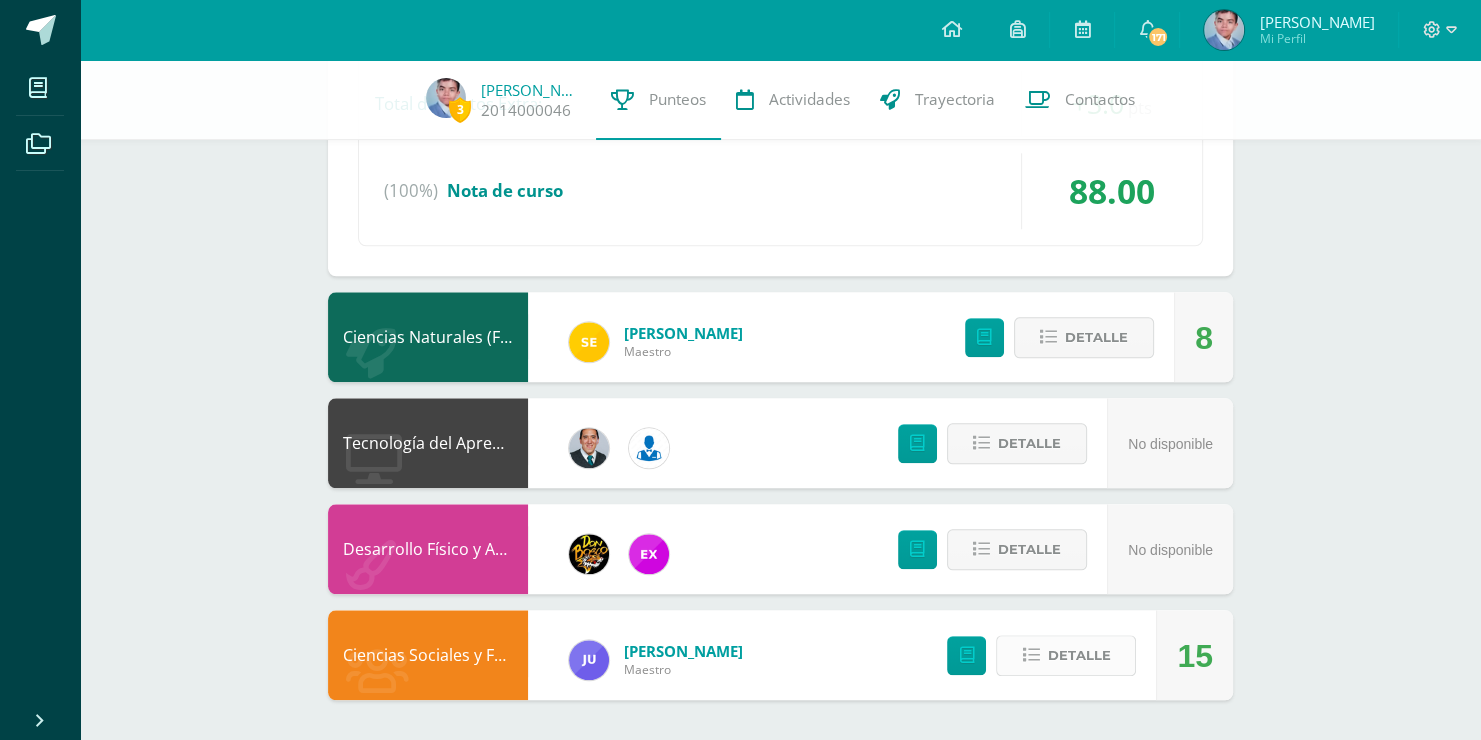 scroll, scrollTop: 1996, scrollLeft: 0, axis: vertical 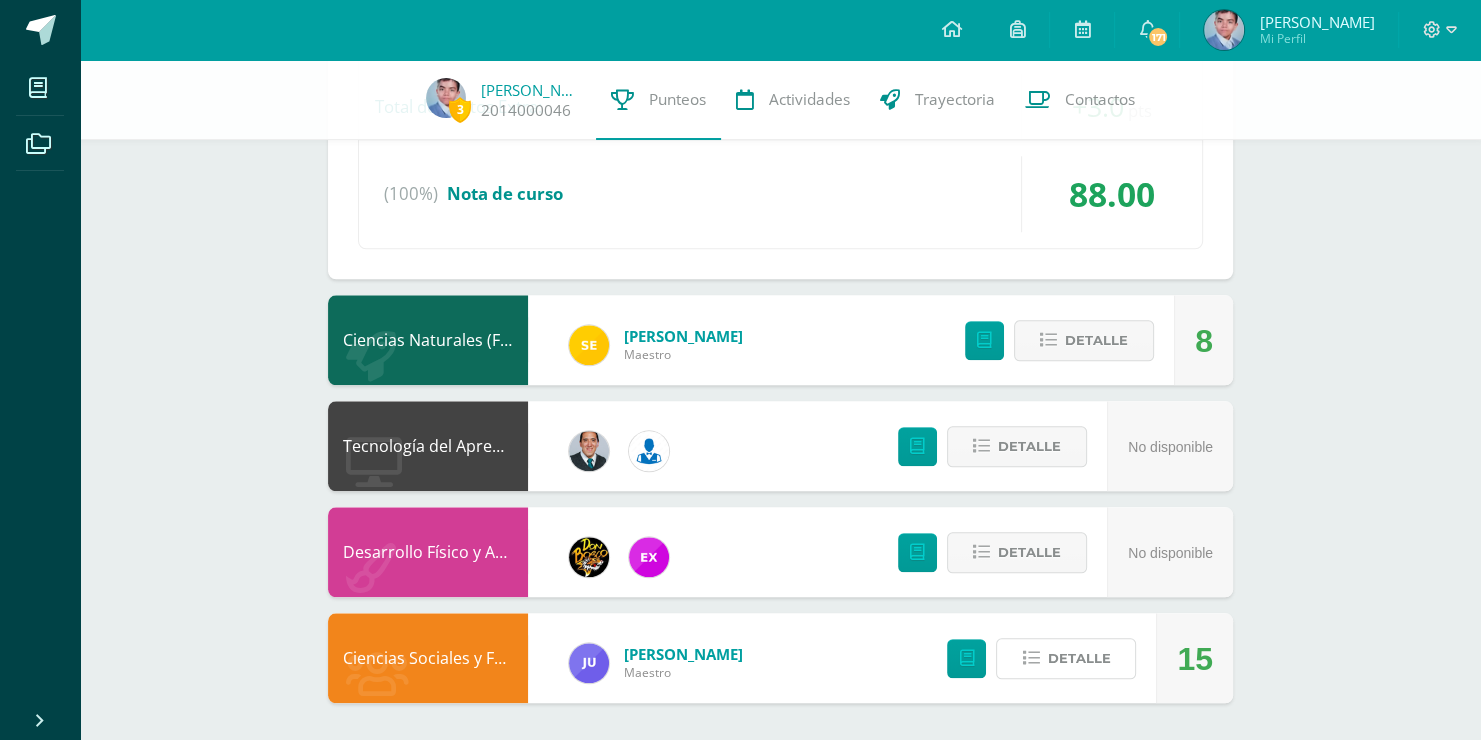 type 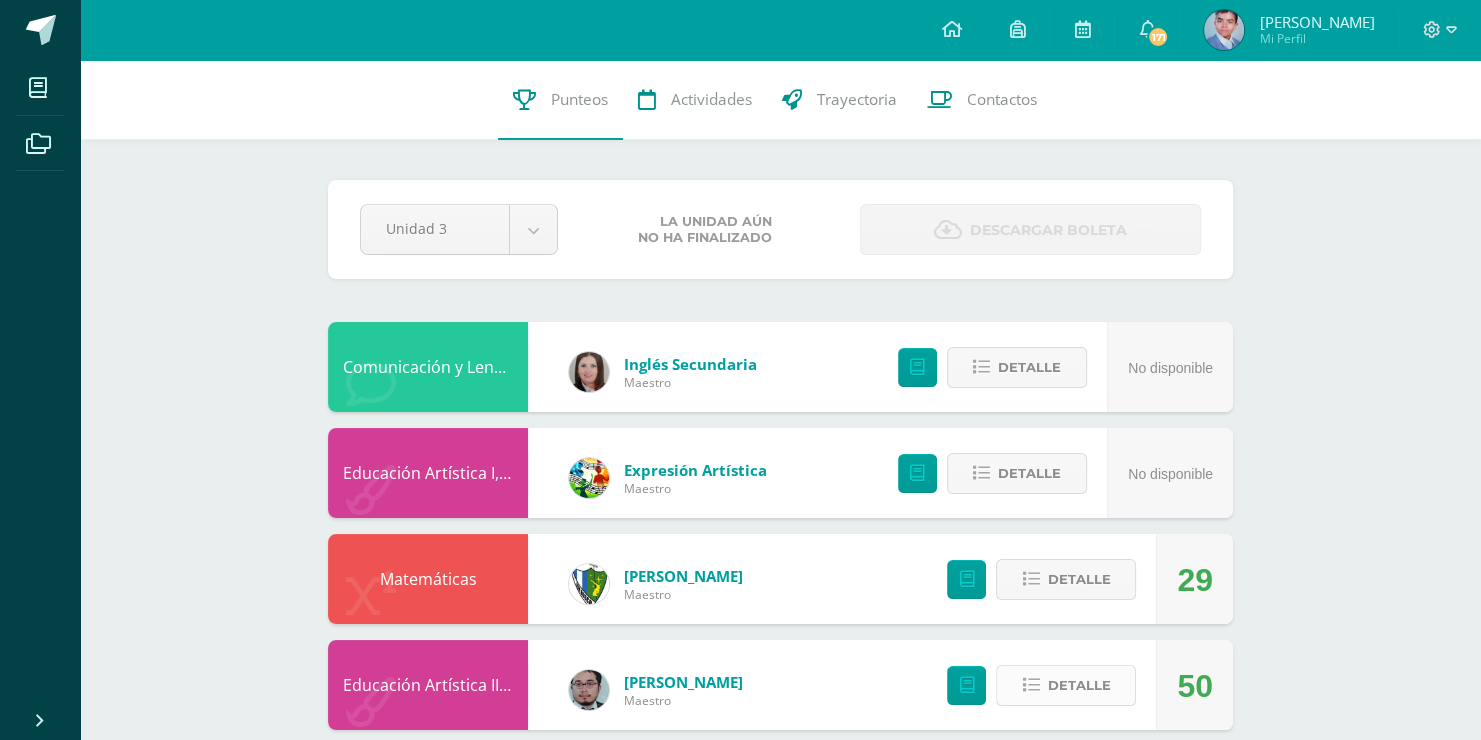 scroll, scrollTop: 0, scrollLeft: 0, axis: both 